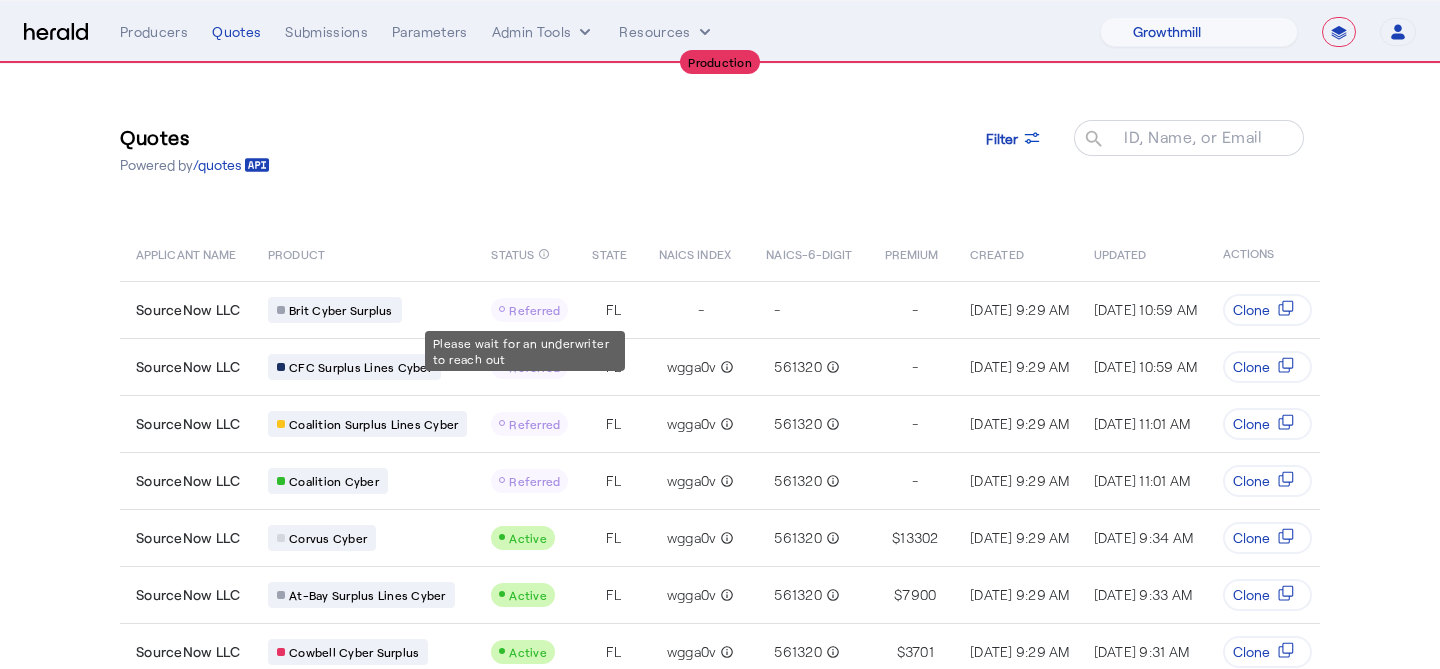 select on "pfm_z9k1_growthmill" 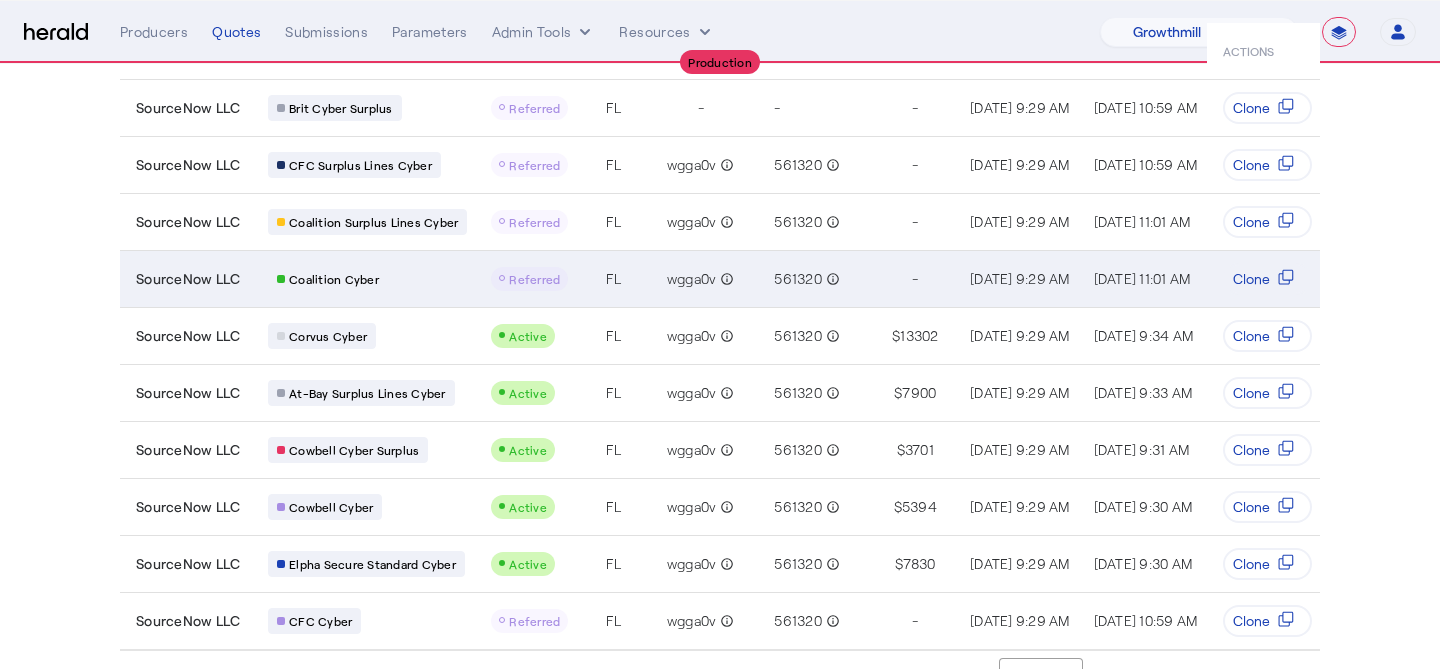scroll, scrollTop: 0, scrollLeft: 0, axis: both 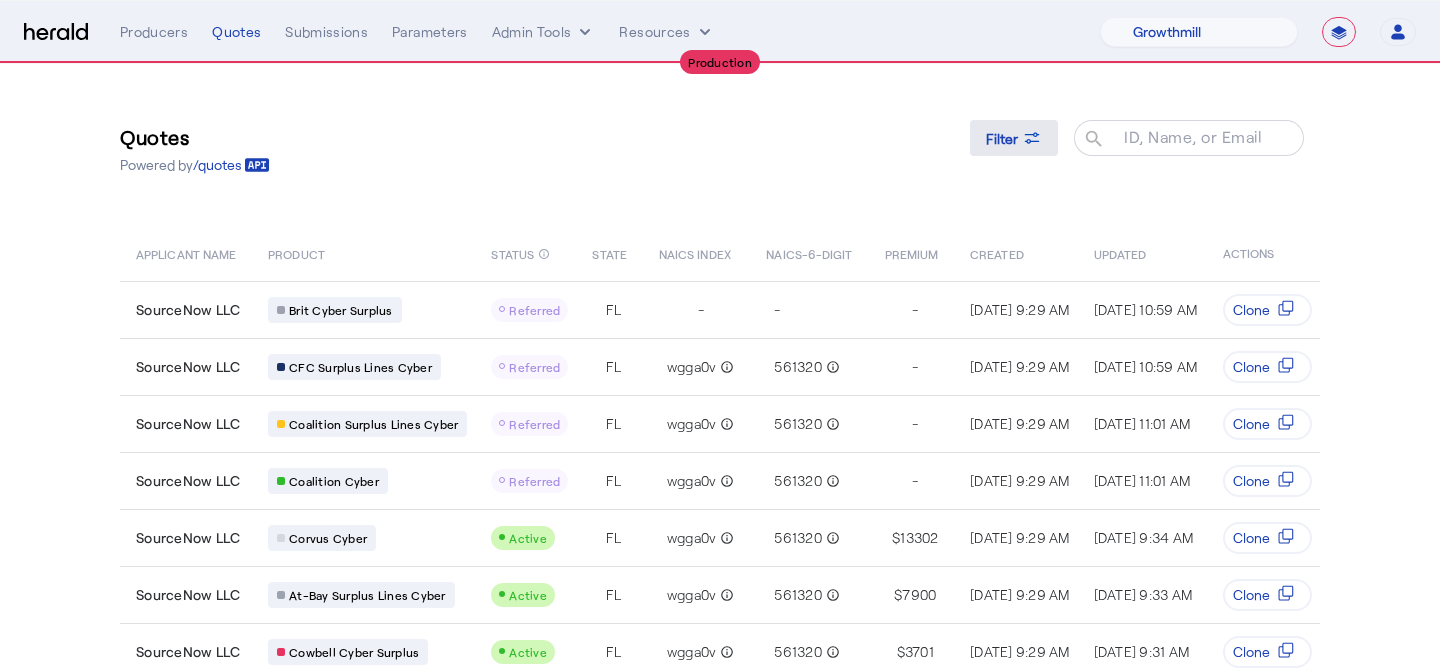 click on "Filter" at bounding box center [1002, 138] 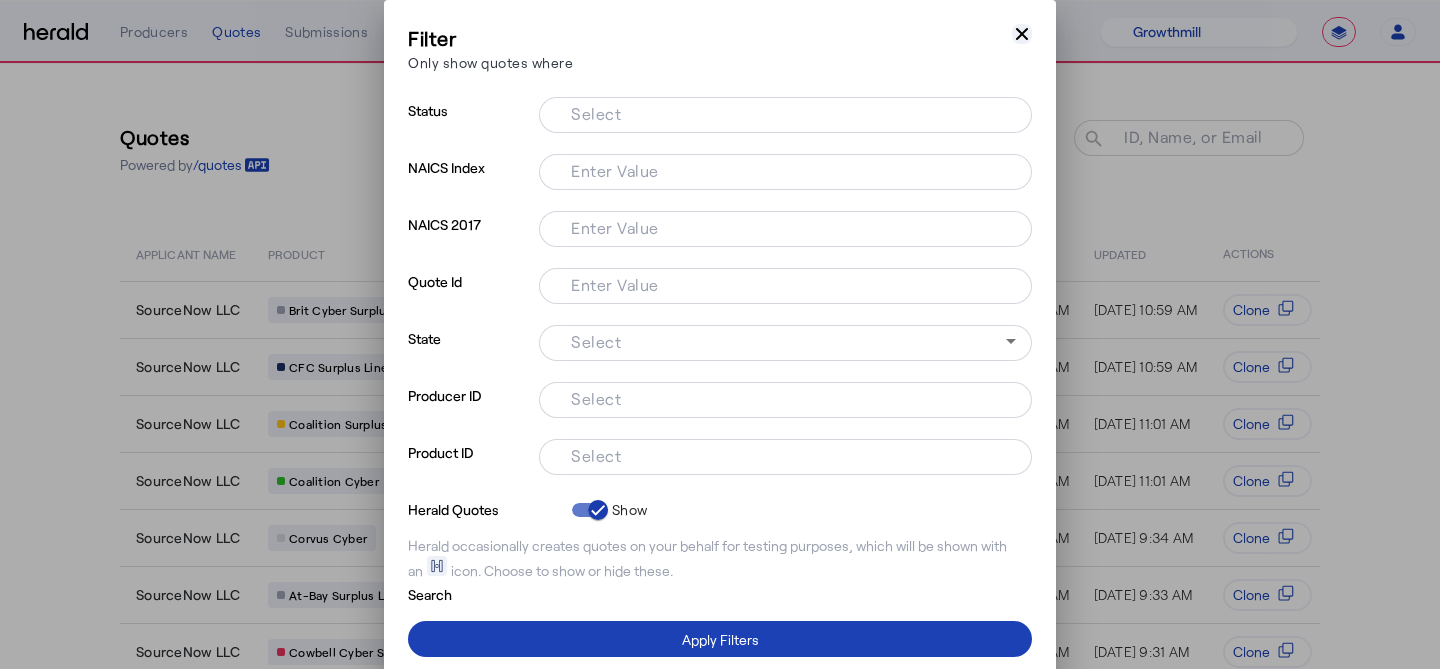 click 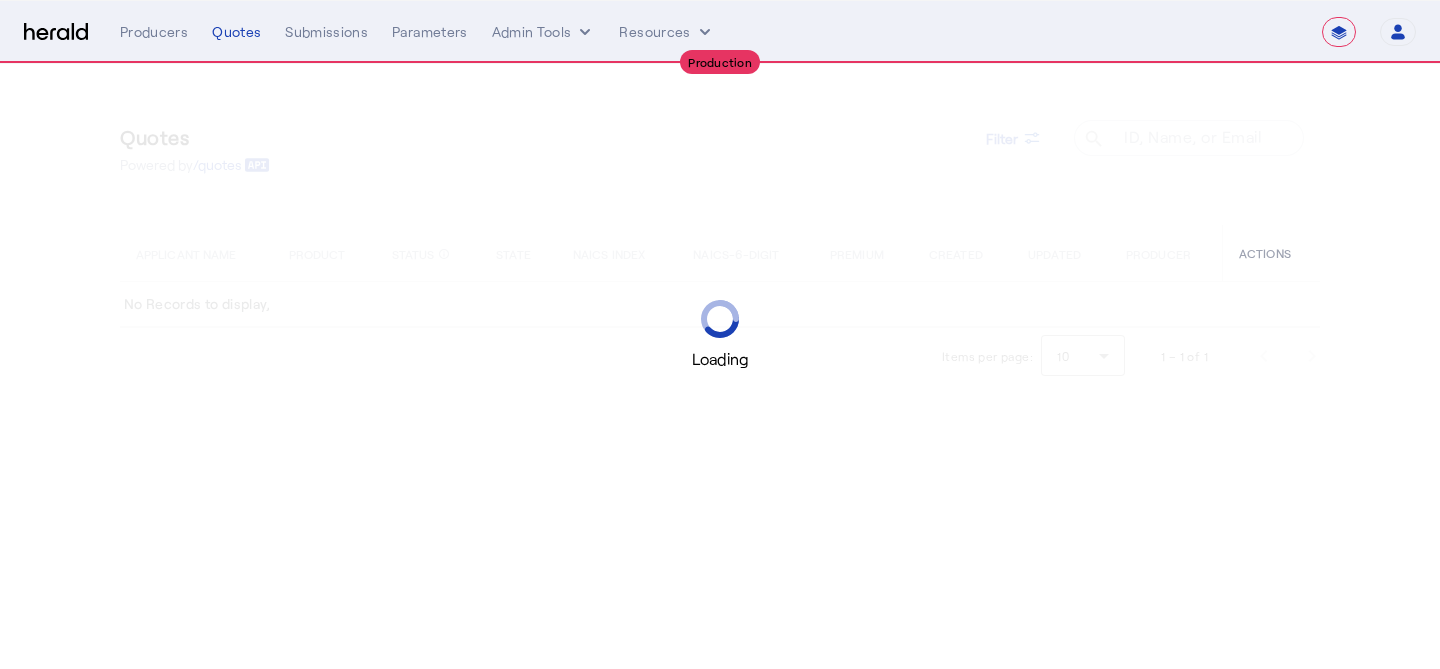 select on "**********" 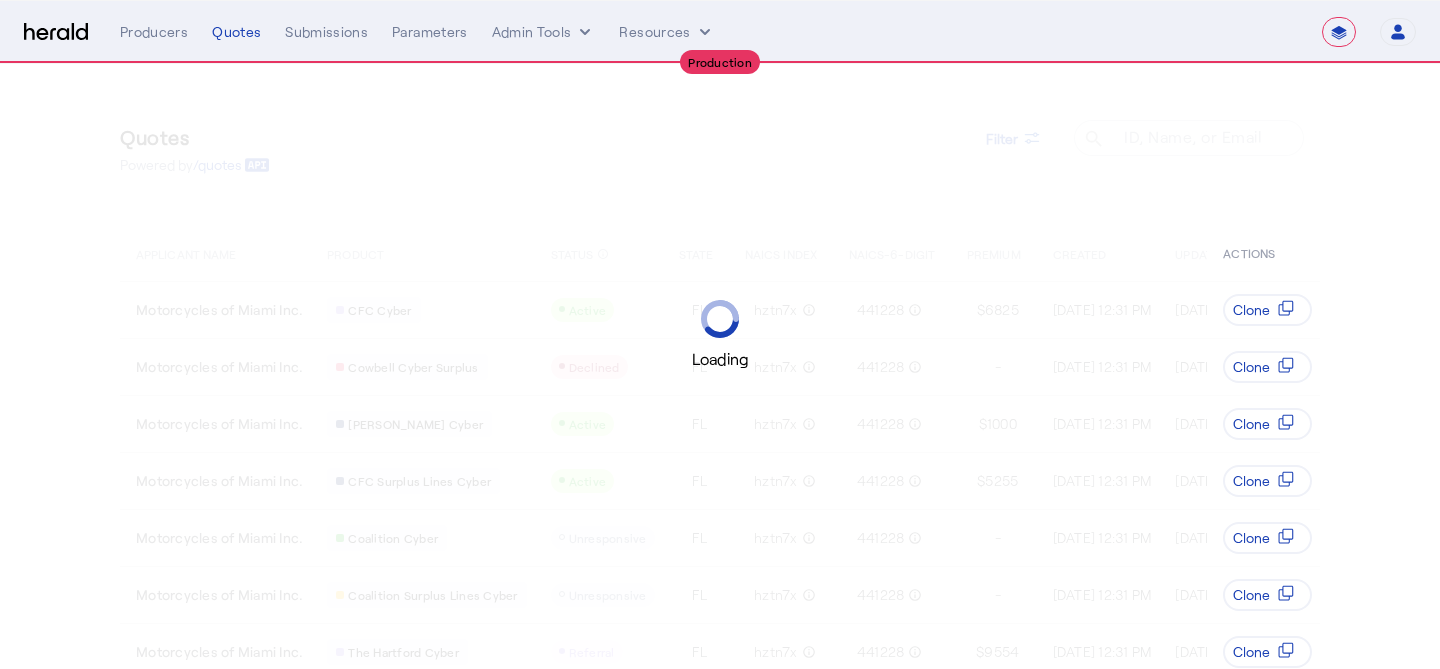 select on "pfm_z9k1_growthmill" 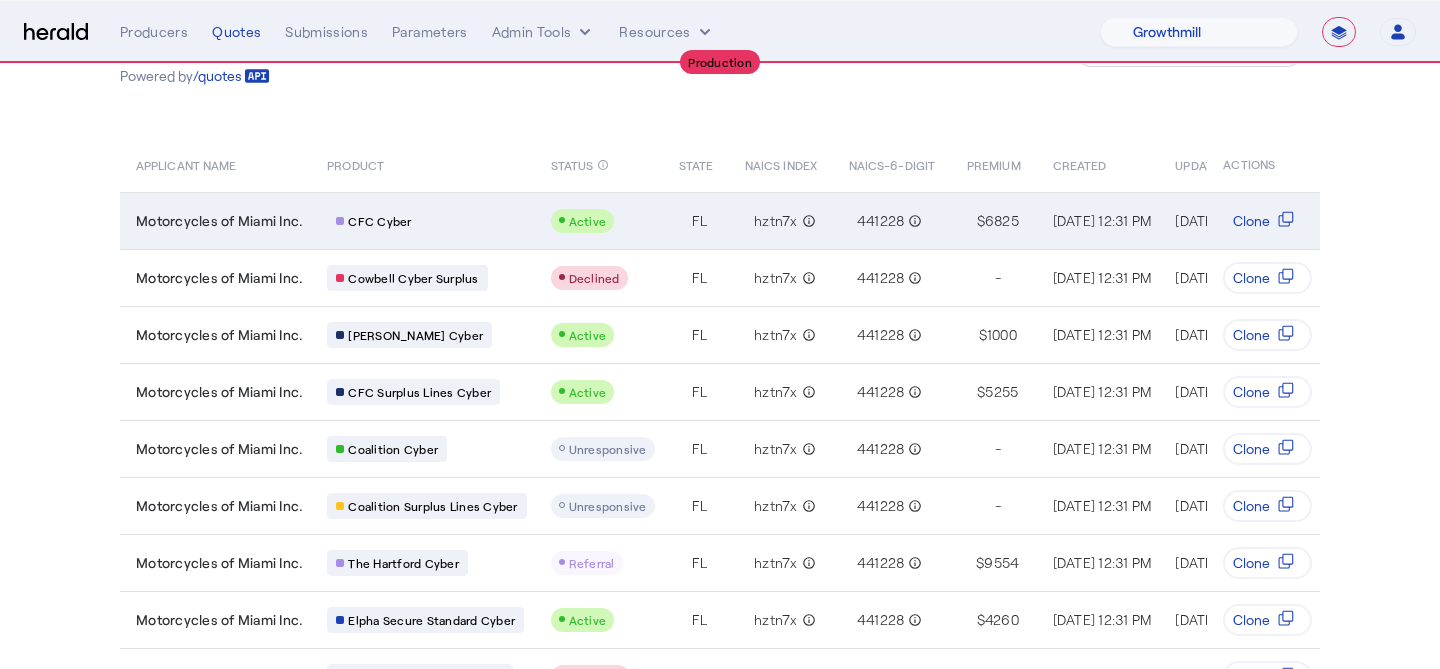 scroll, scrollTop: 0, scrollLeft: 0, axis: both 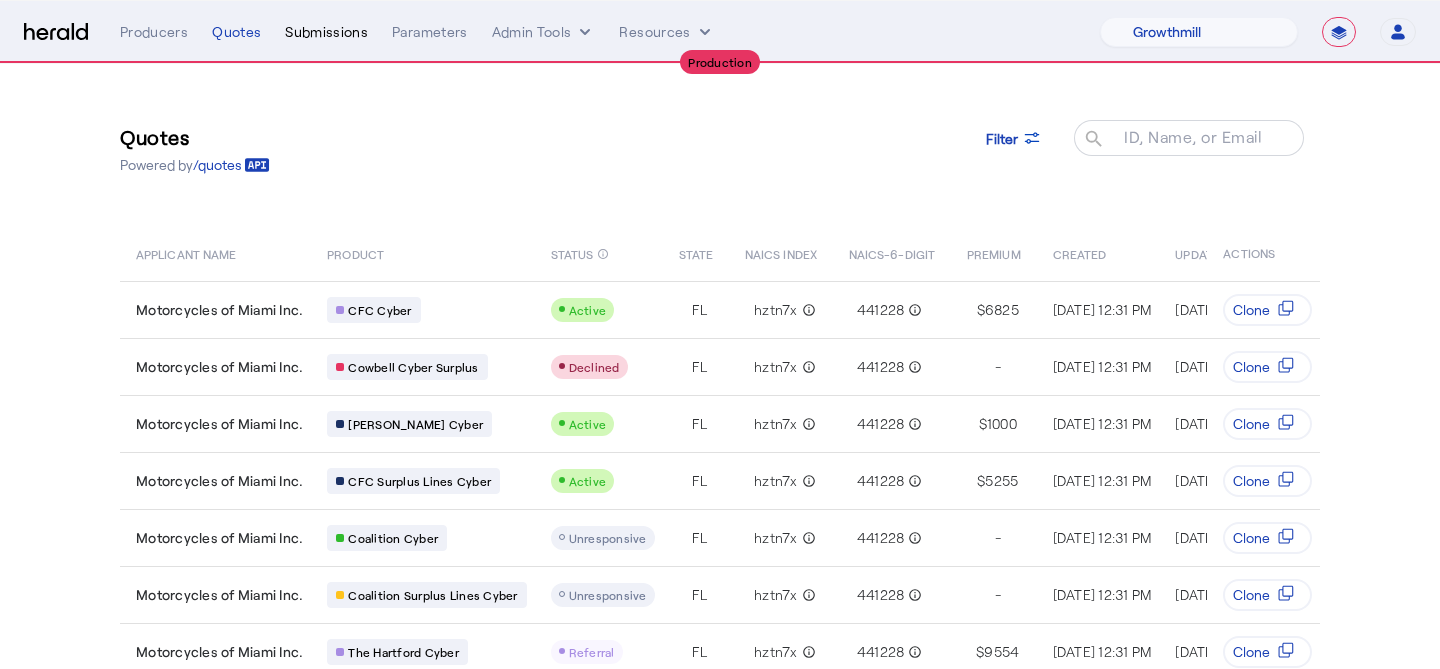 click on "Submissions" at bounding box center [326, 32] 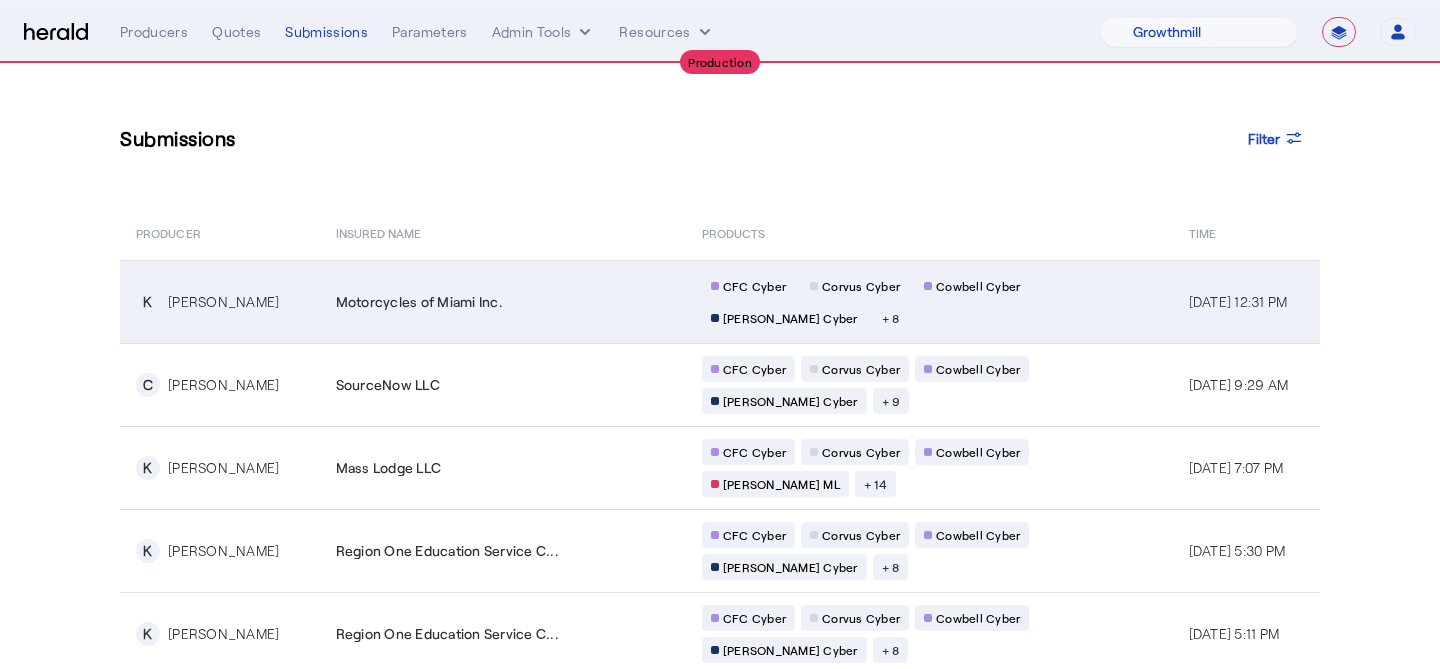 click on "Motorcycles of Miami Inc." at bounding box center [503, 301] 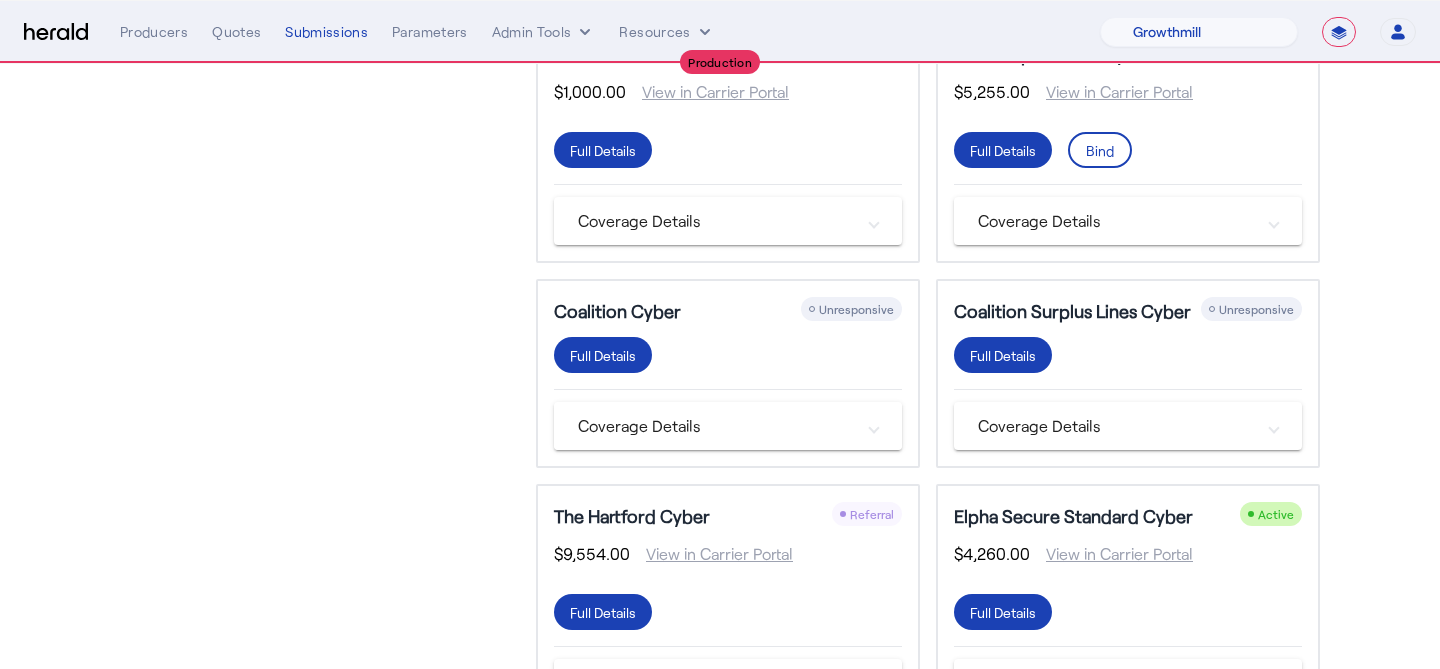 scroll, scrollTop: 434, scrollLeft: 0, axis: vertical 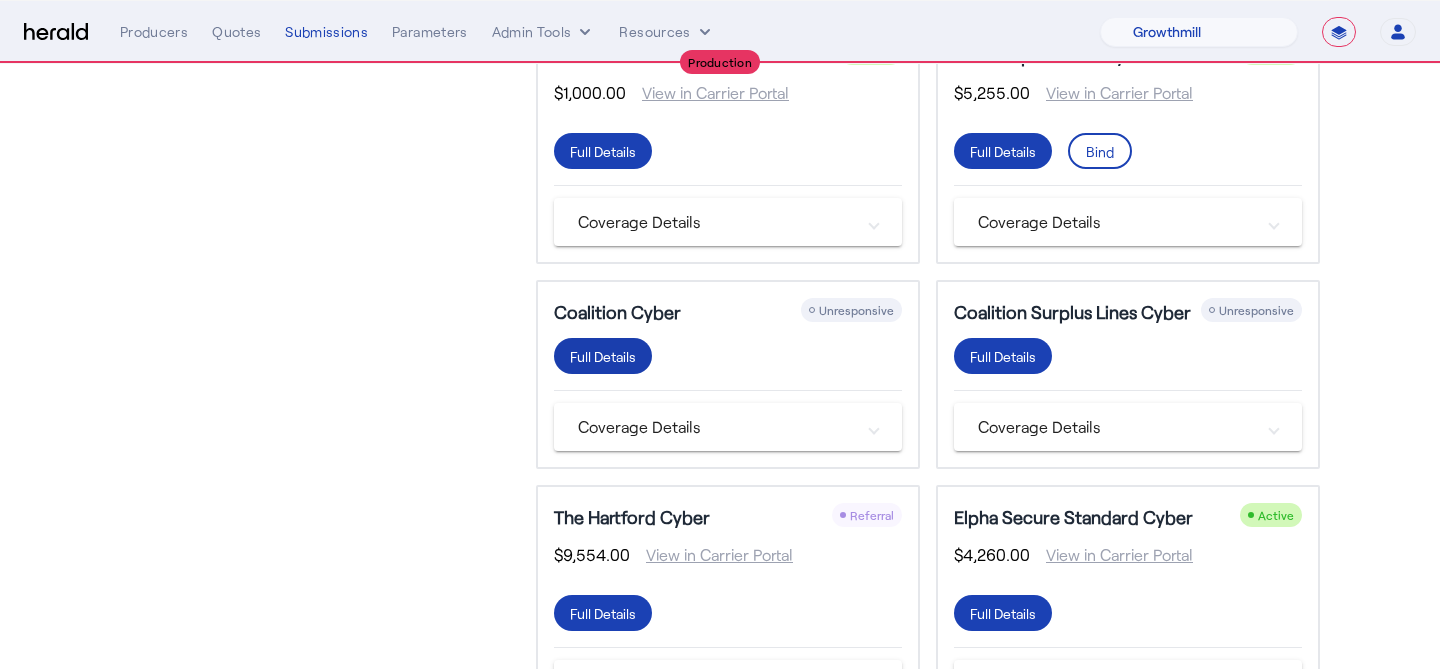 click on "Full Details" at bounding box center (603, -106) 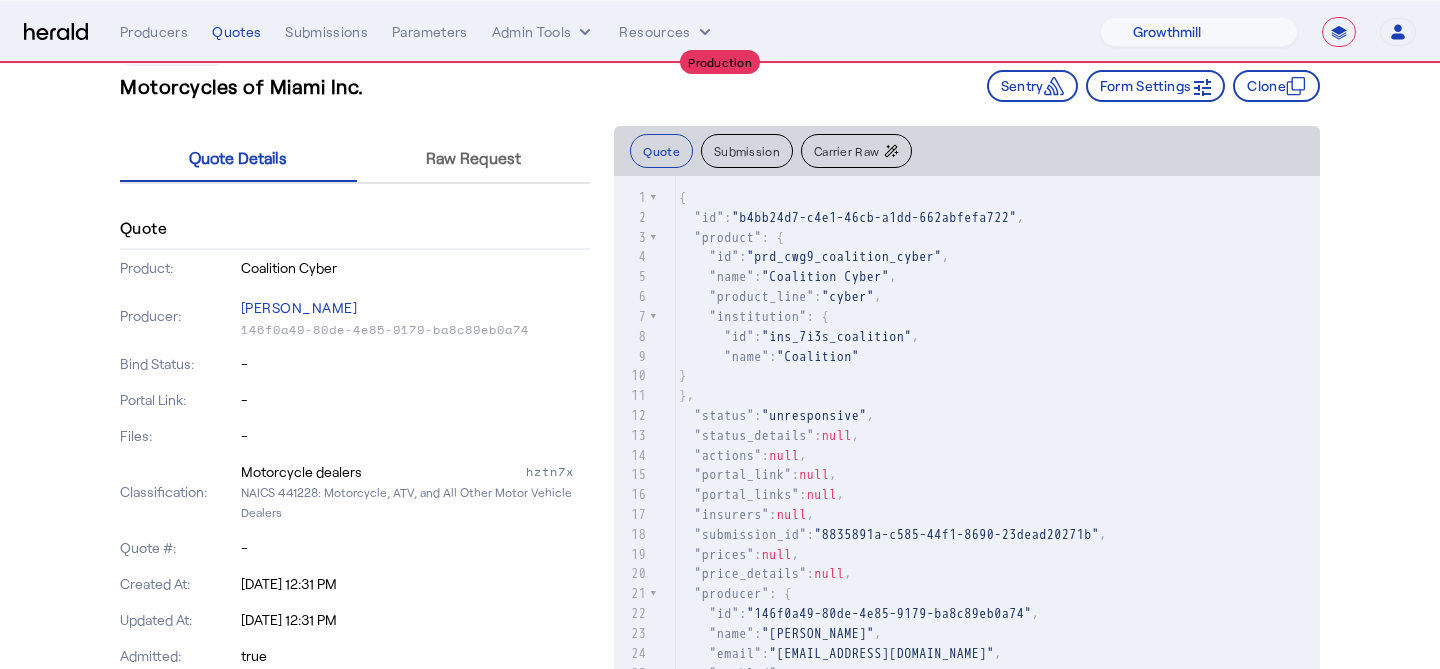 scroll, scrollTop: 0, scrollLeft: 0, axis: both 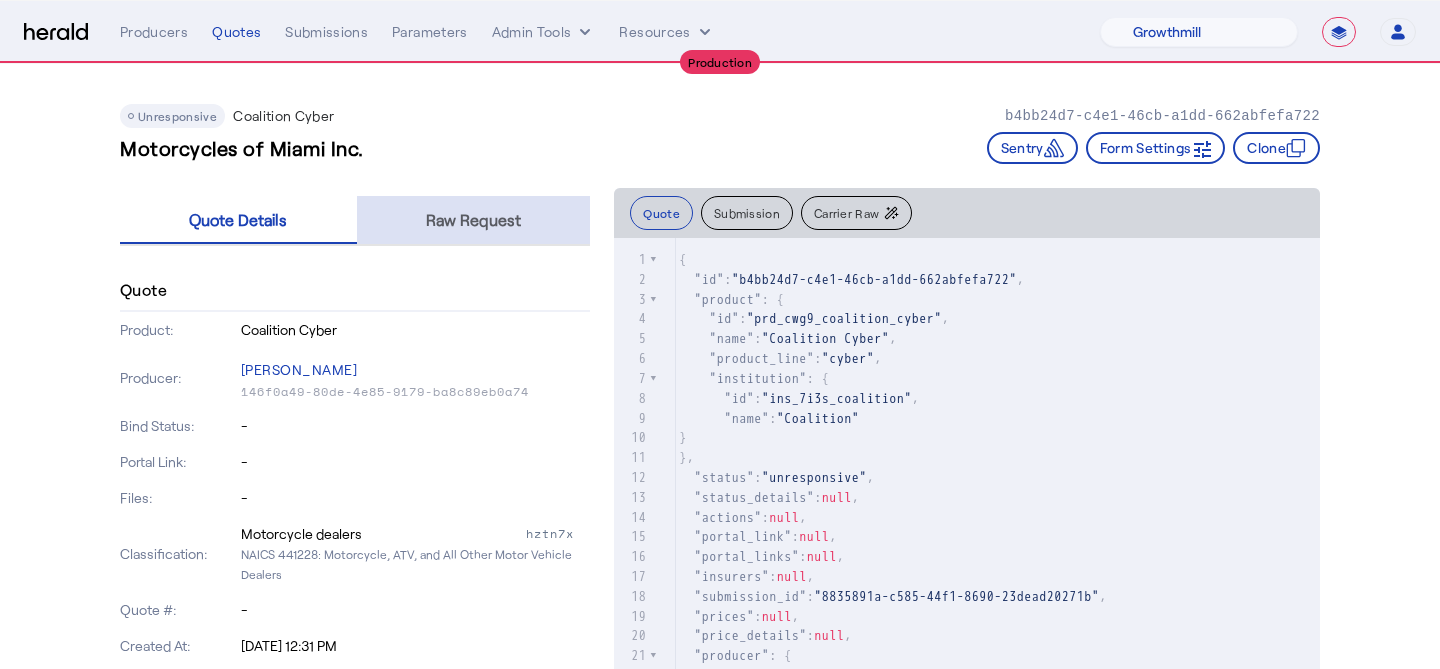 click on "Raw Request" at bounding box center (473, 220) 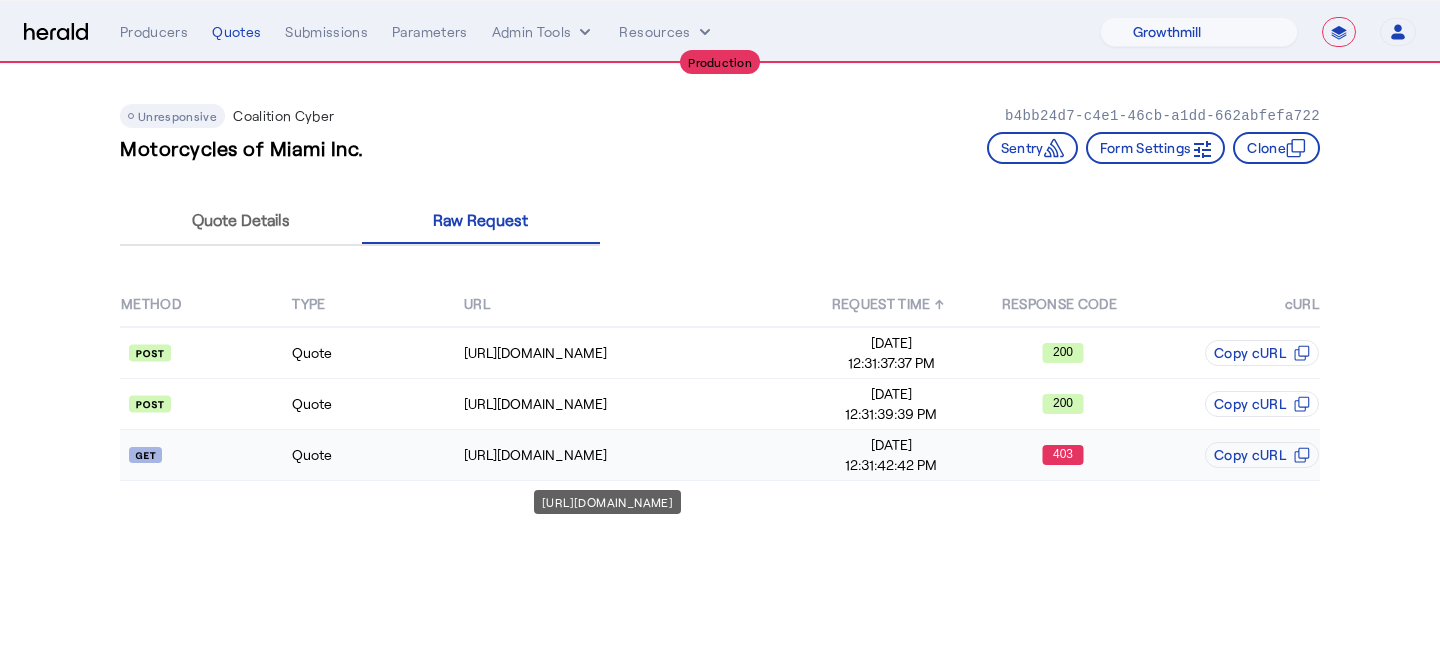 click on "https://distribution-api.coalitioninc.com/v2/packages/74df4311-a966-48be-a7aa-86641740987e" 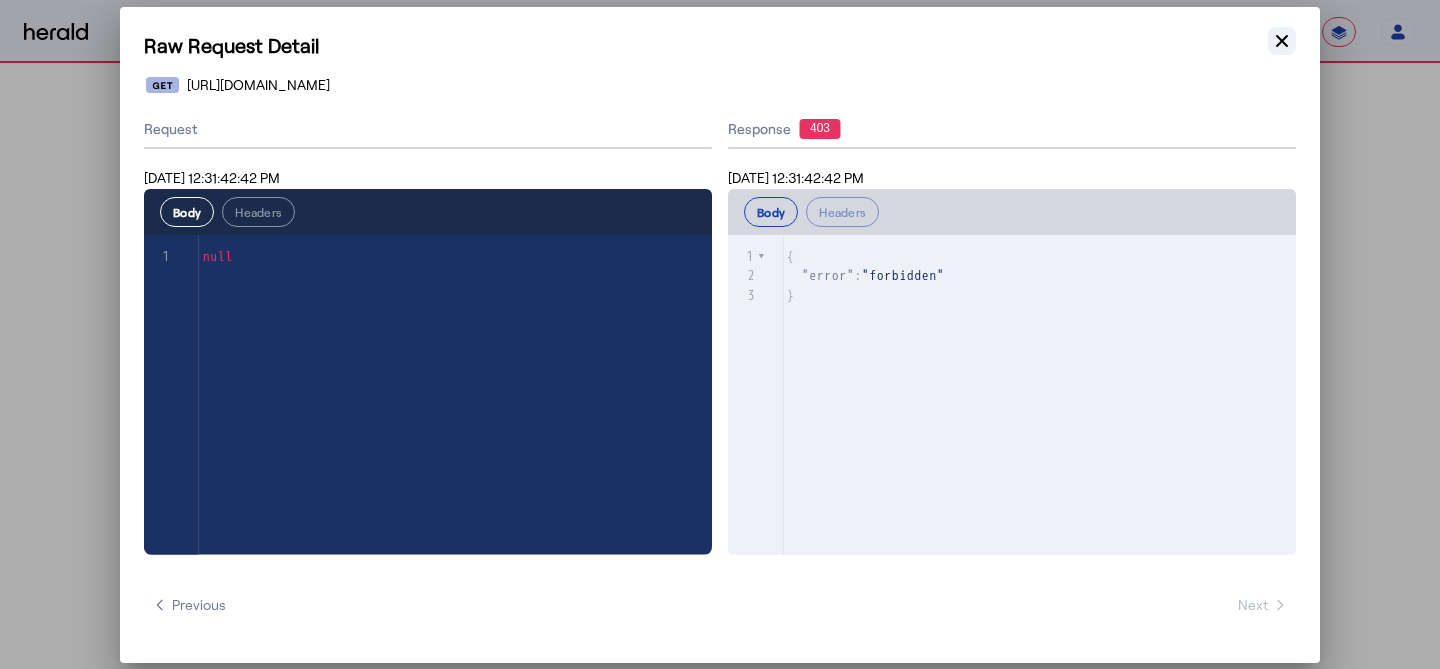 click 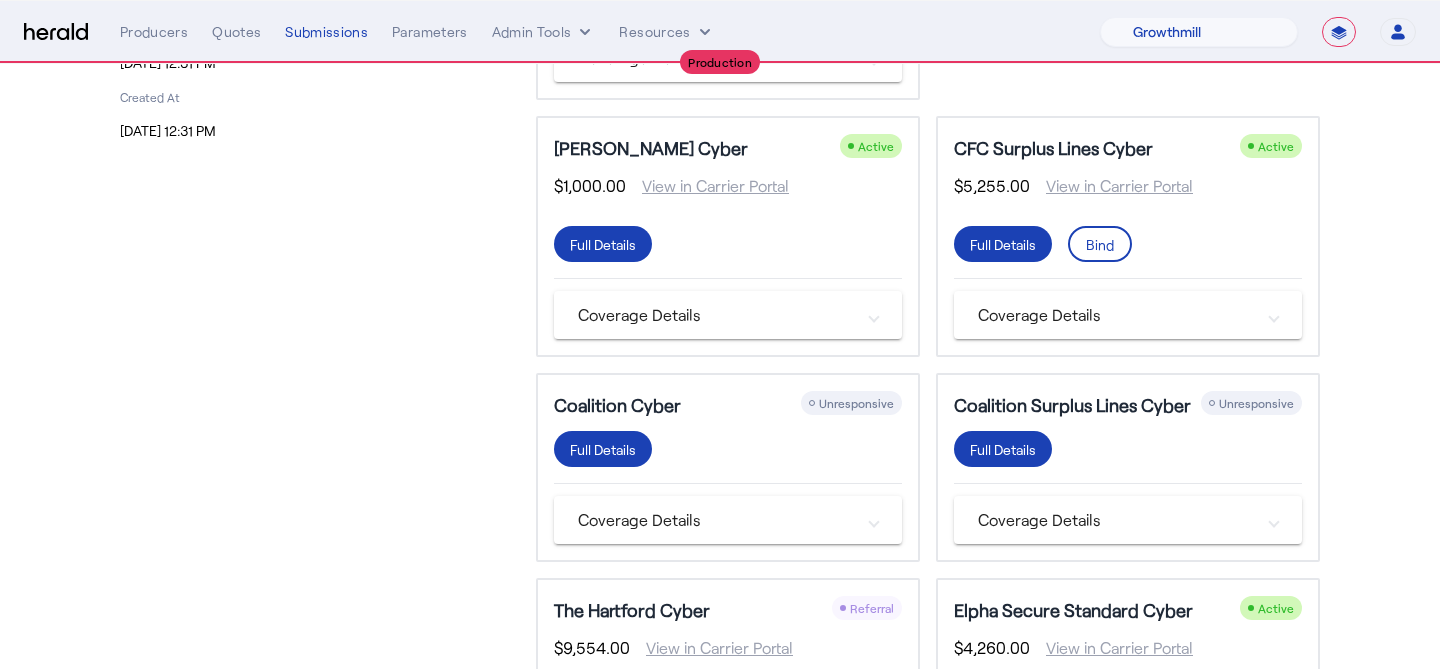 scroll, scrollTop: 0, scrollLeft: 0, axis: both 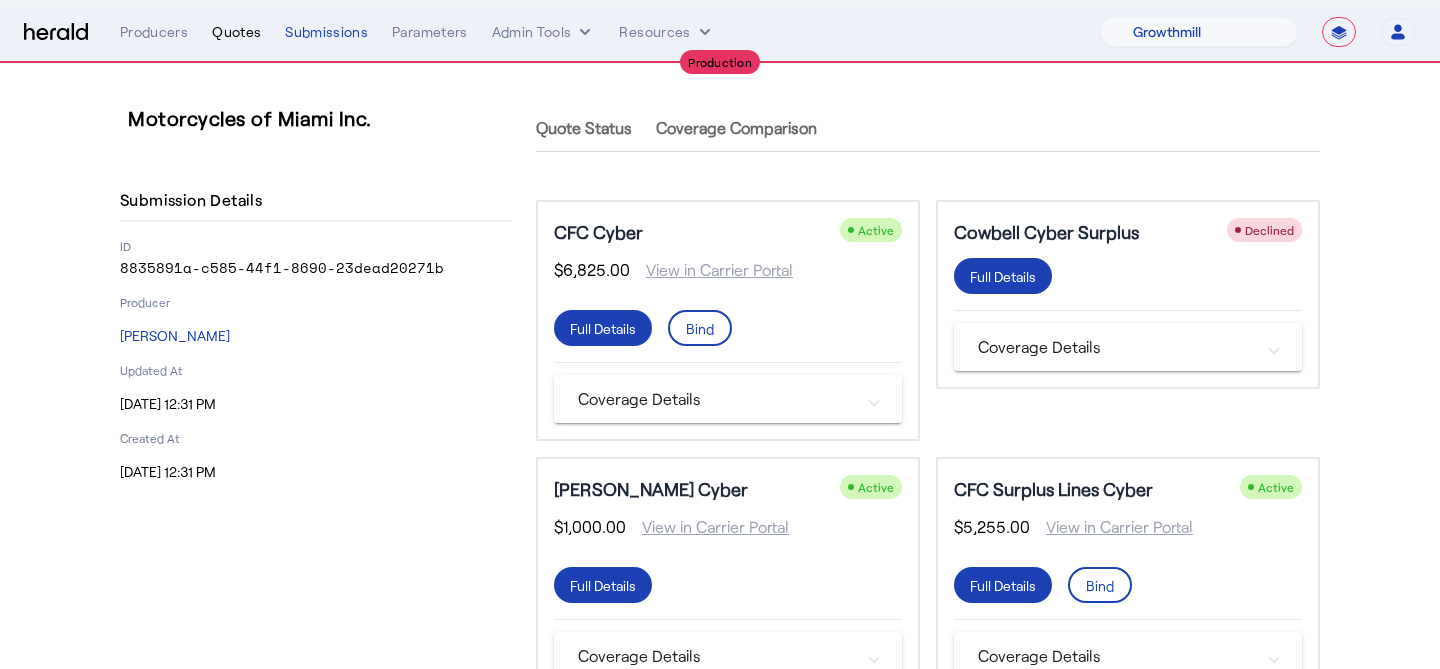 click on "Quotes" at bounding box center (236, 32) 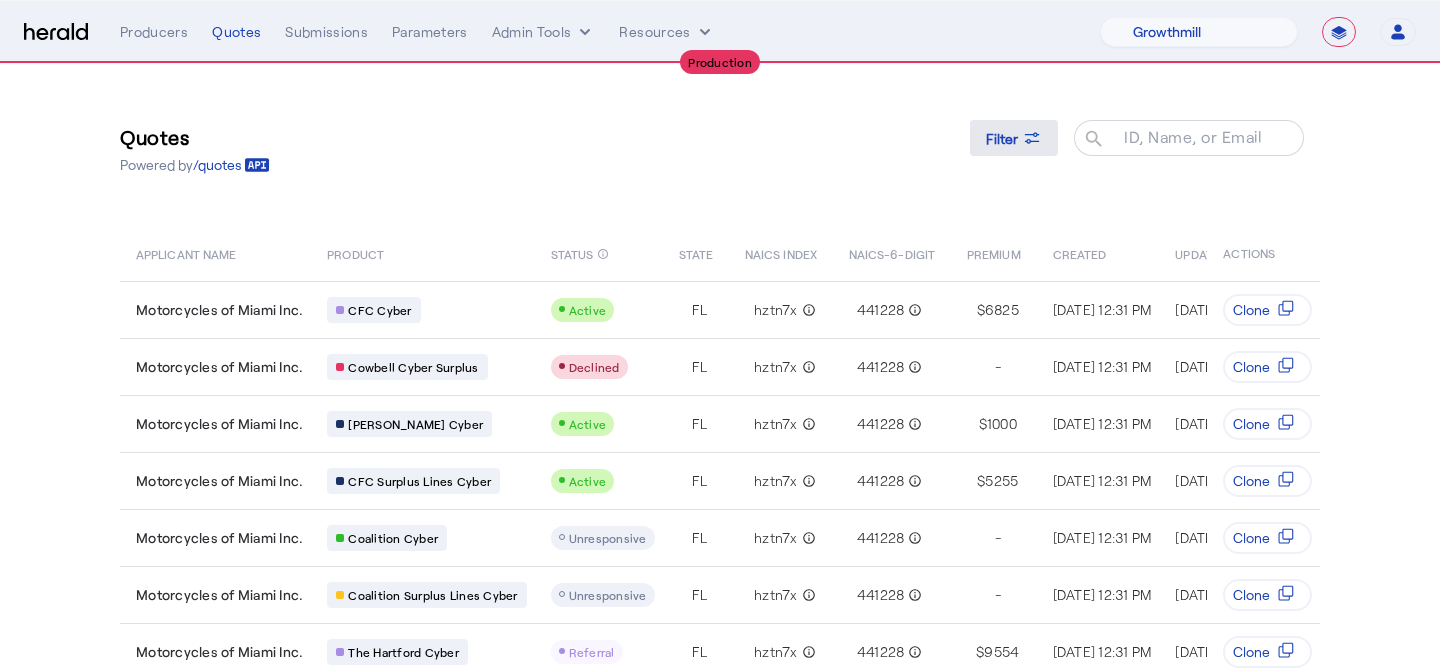 click at bounding box center (1014, 138) 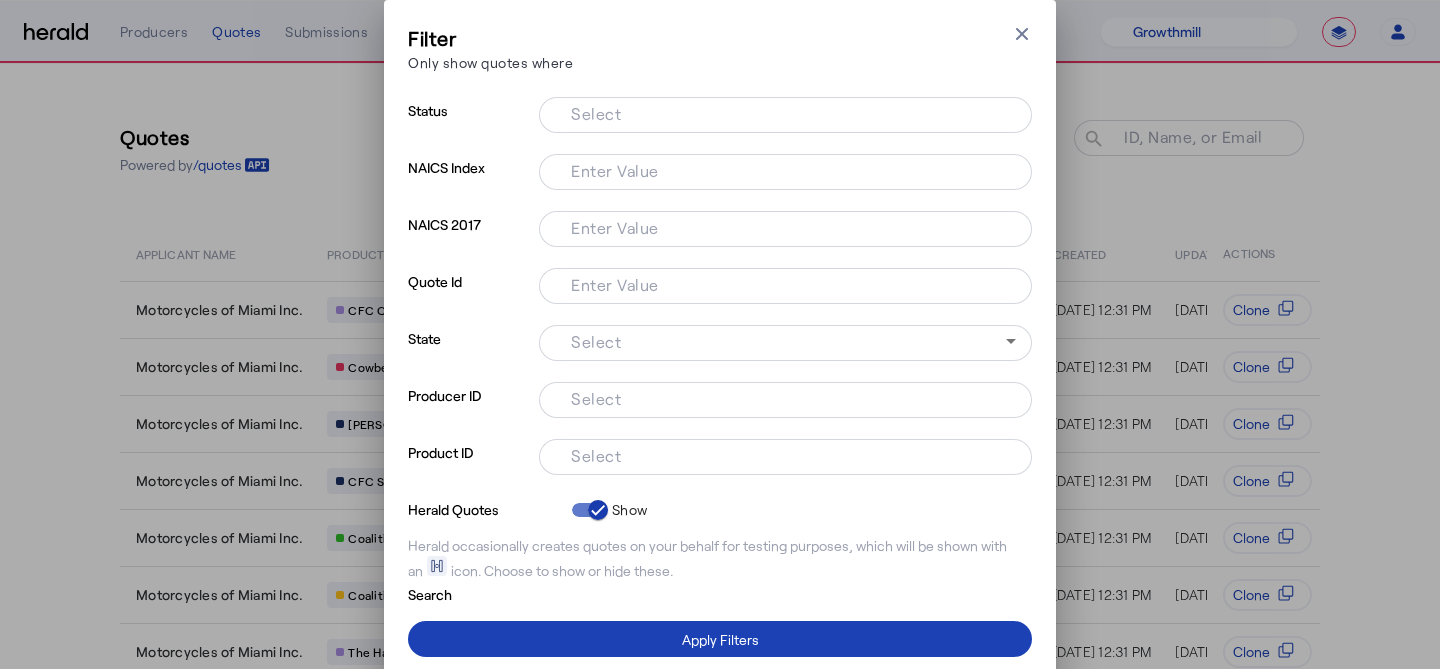 click on "Select" at bounding box center [785, 115] 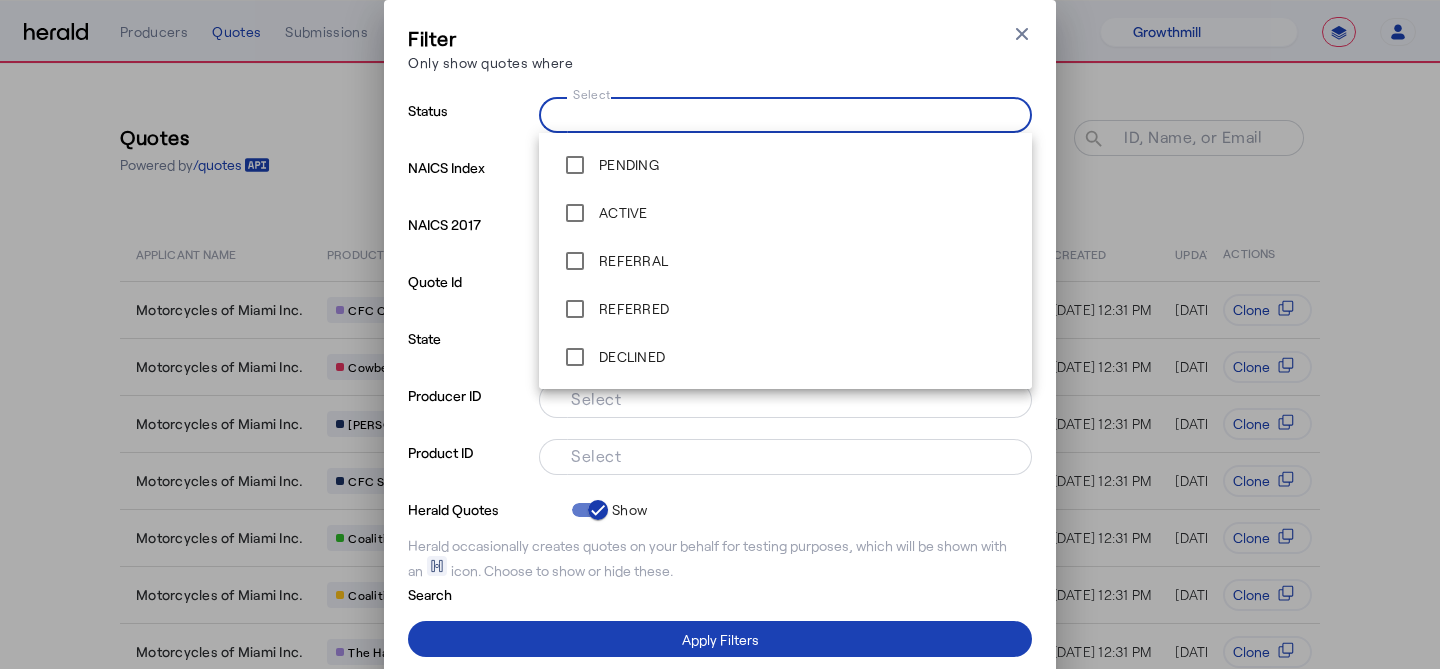 click on "Select" at bounding box center [781, 113] 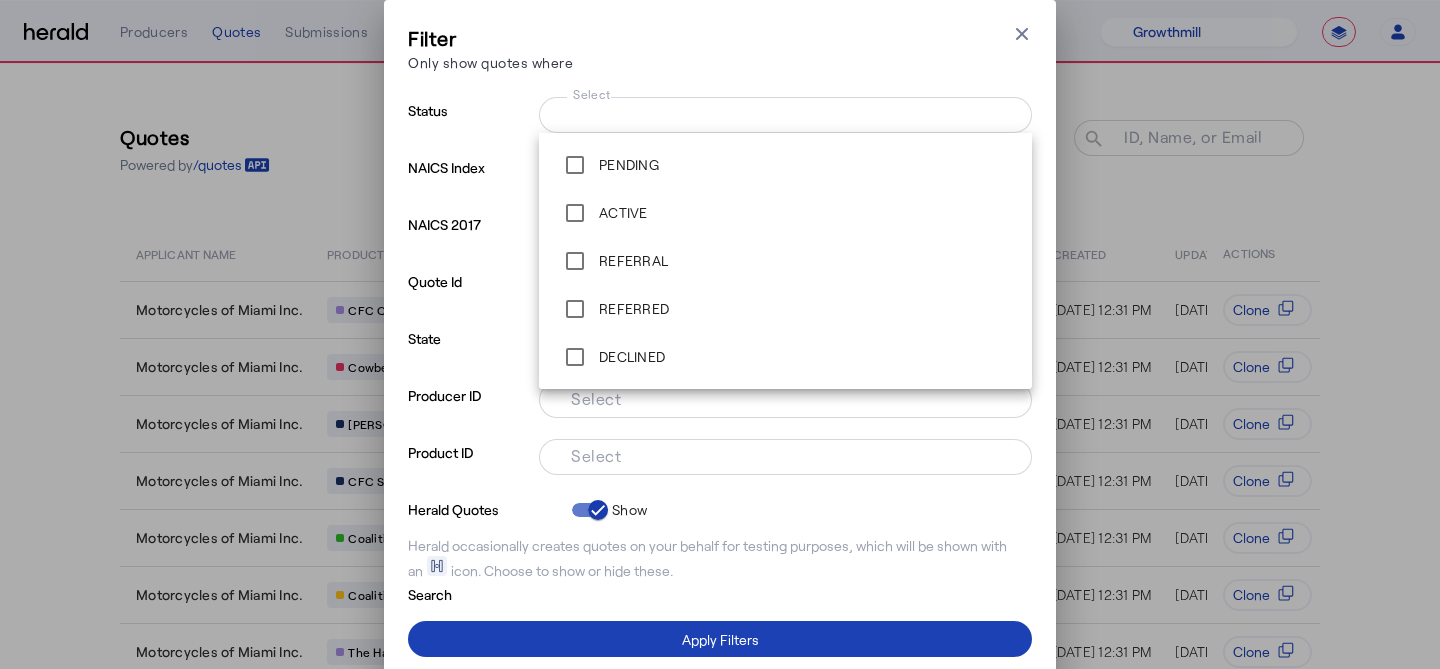 click on "Filter  Only show quotes where  Close modal" at bounding box center (720, 52) 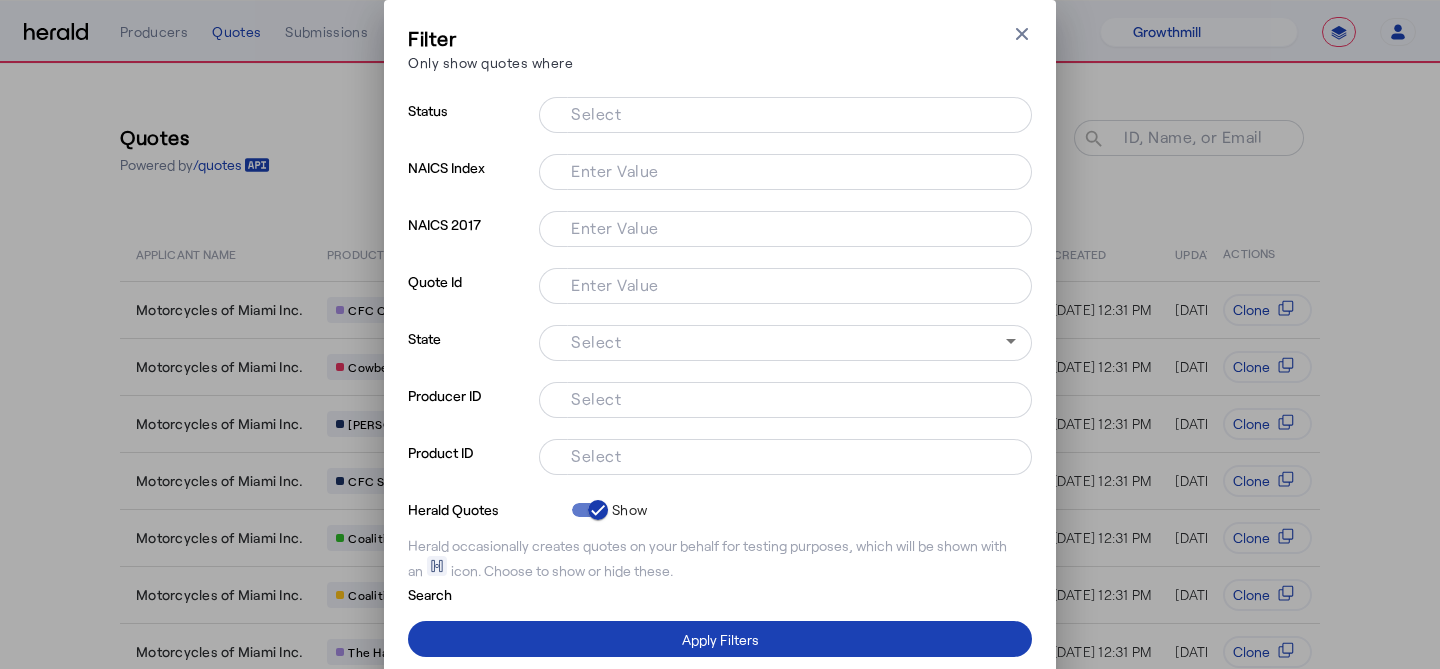 click on "Select" at bounding box center [781, 455] 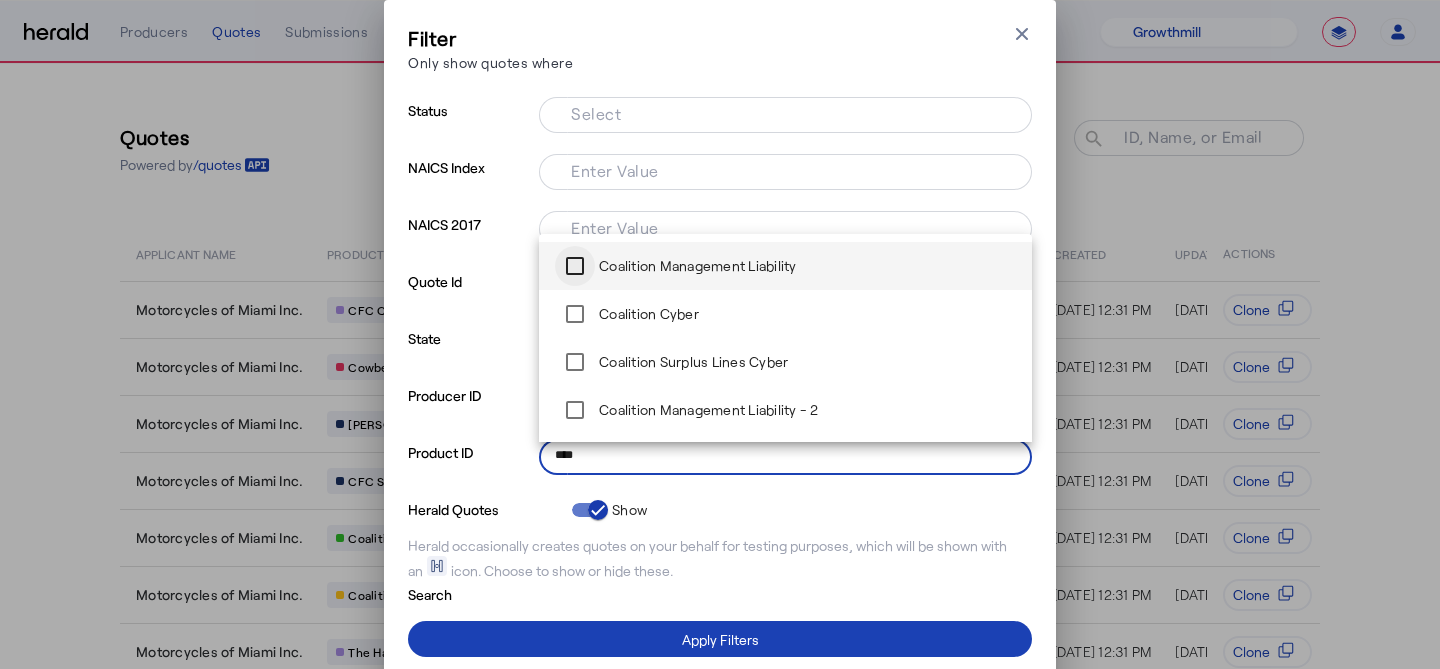 type on "****" 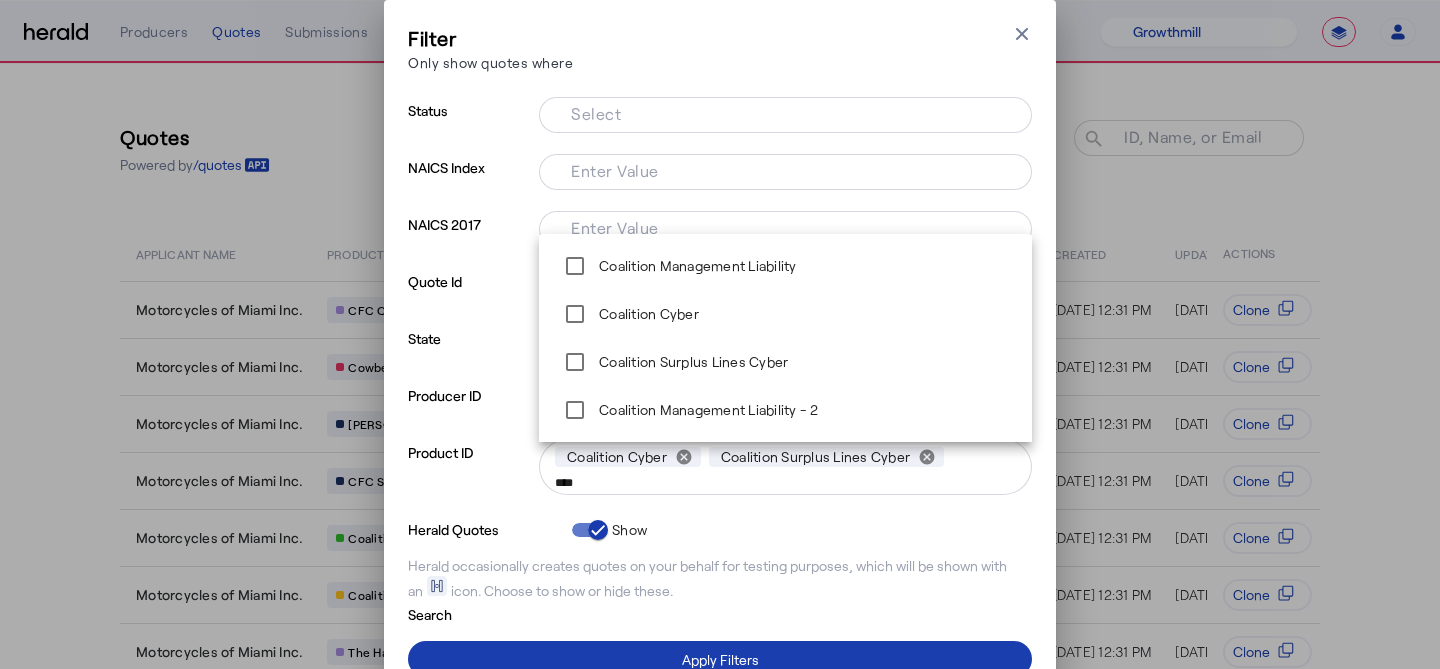 click at bounding box center [720, 659] 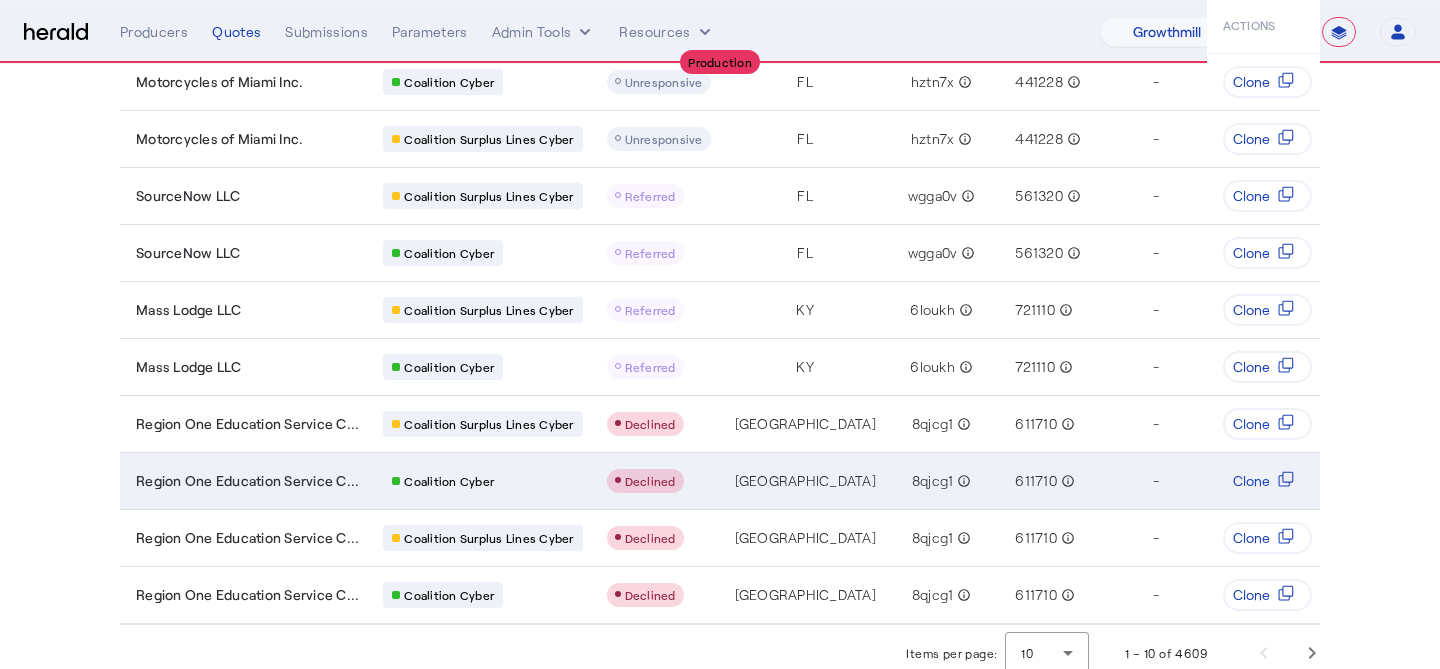scroll, scrollTop: 240, scrollLeft: 0, axis: vertical 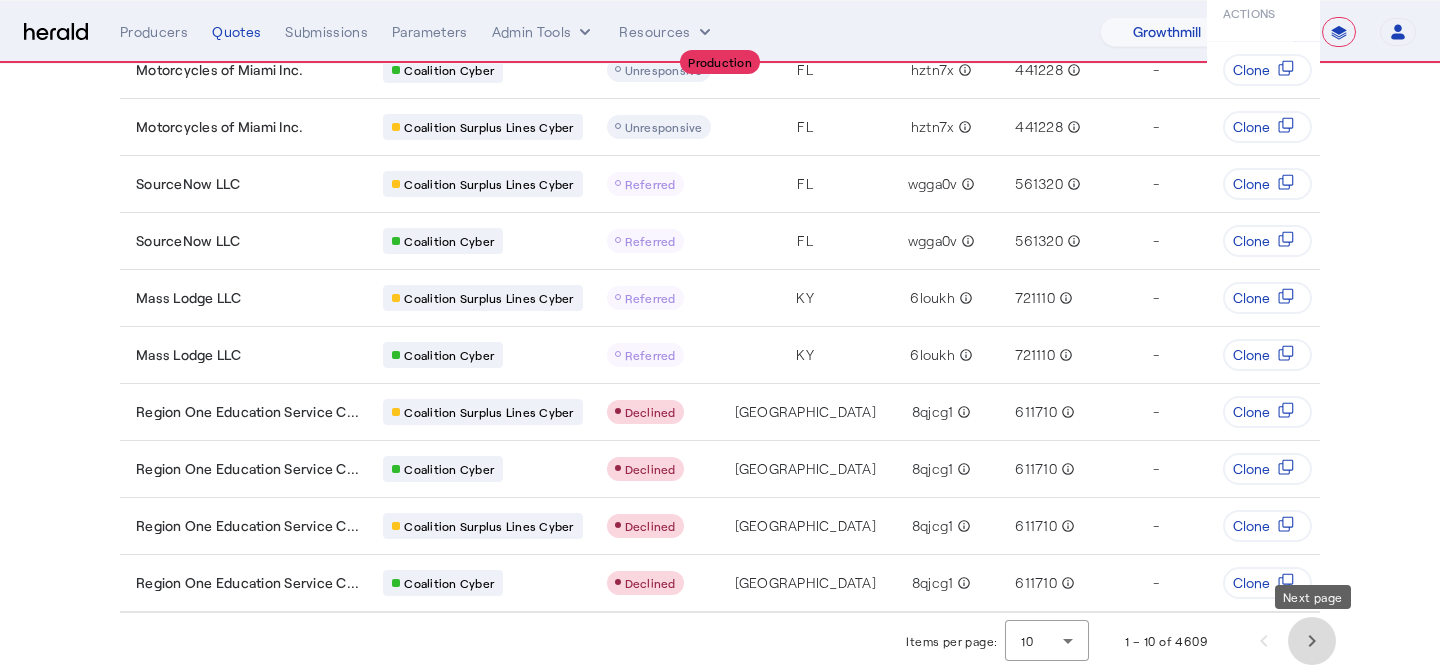 click 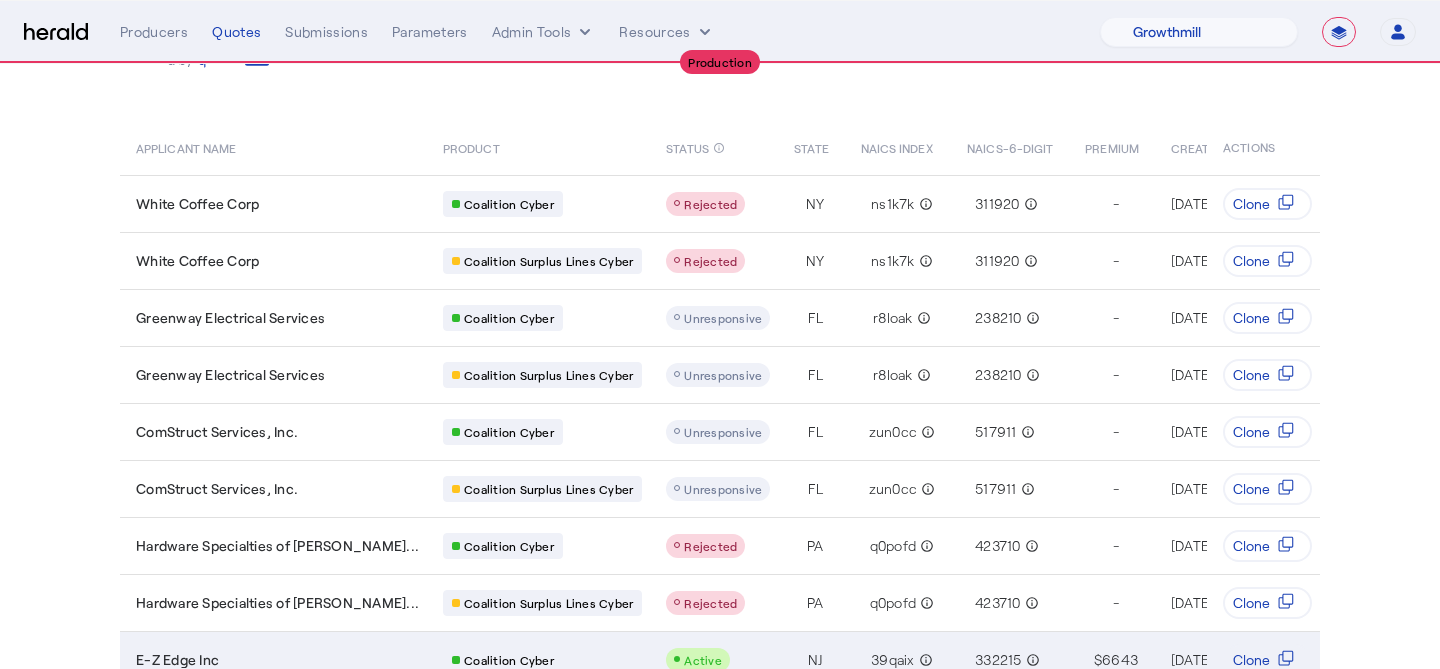 scroll, scrollTop: 240, scrollLeft: 0, axis: vertical 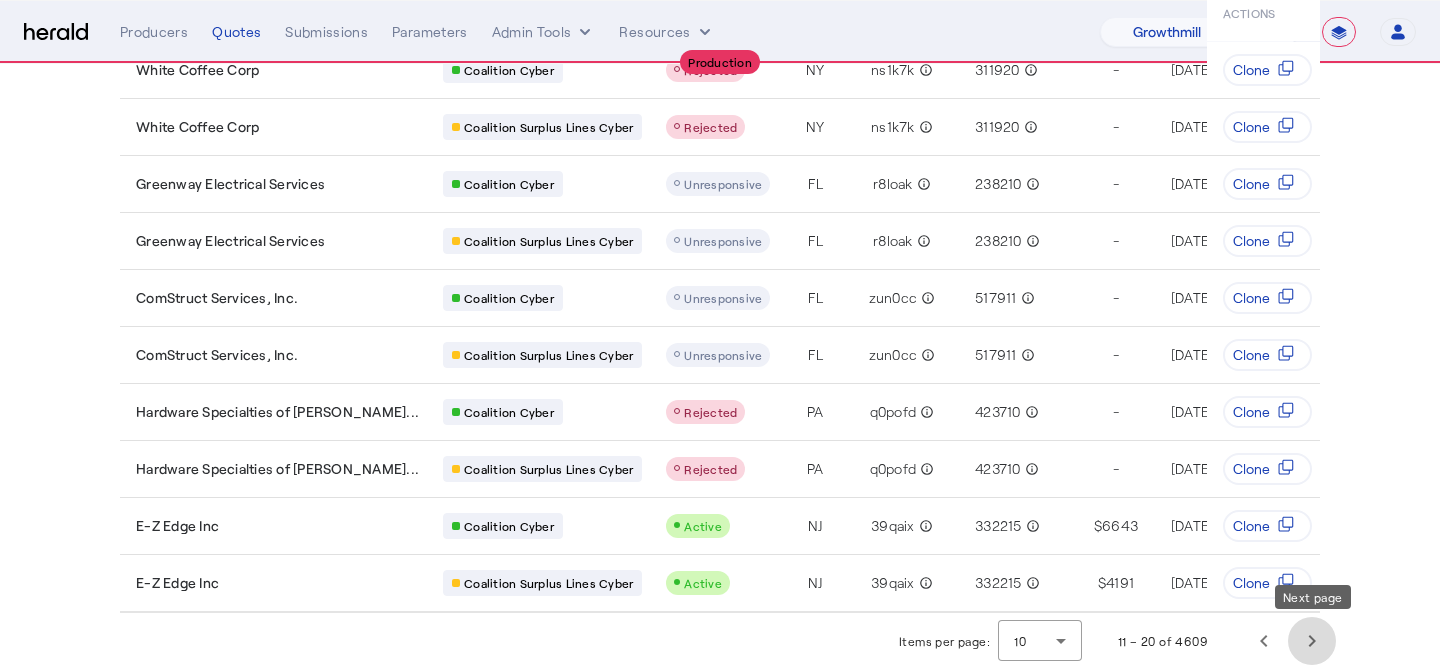 click 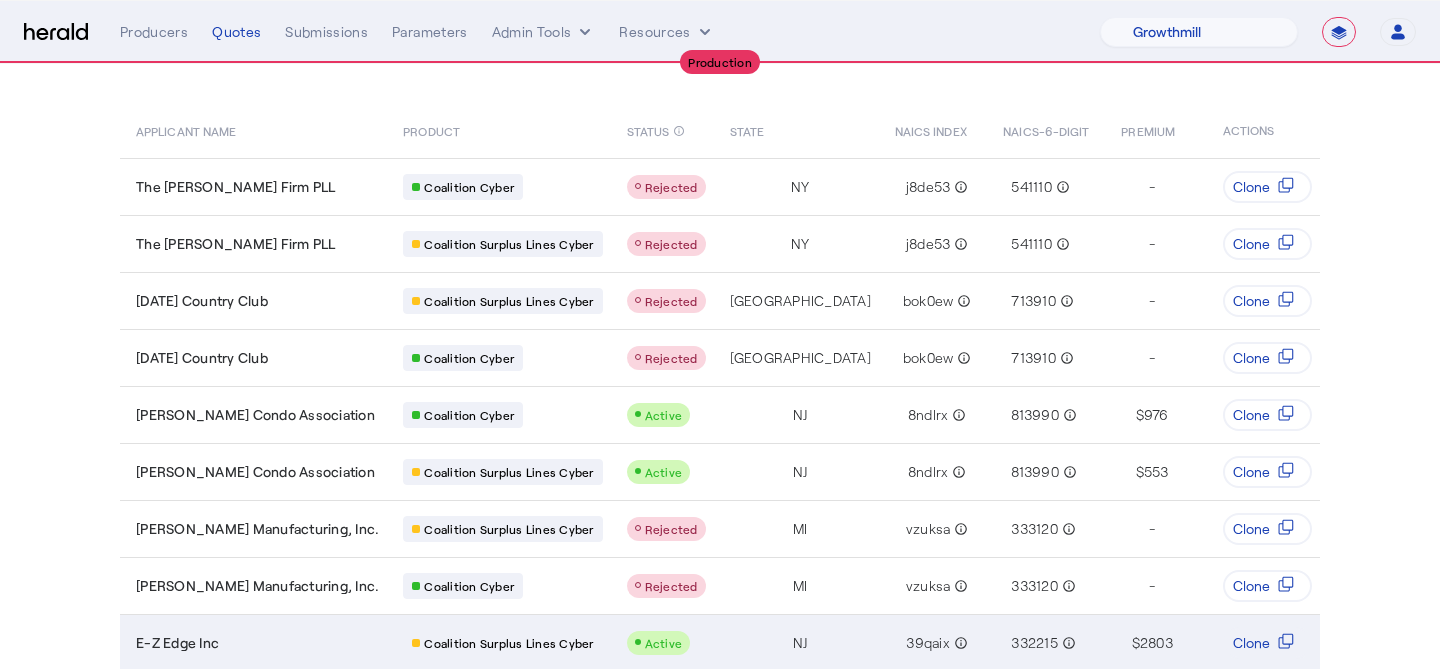 scroll, scrollTop: 240, scrollLeft: 0, axis: vertical 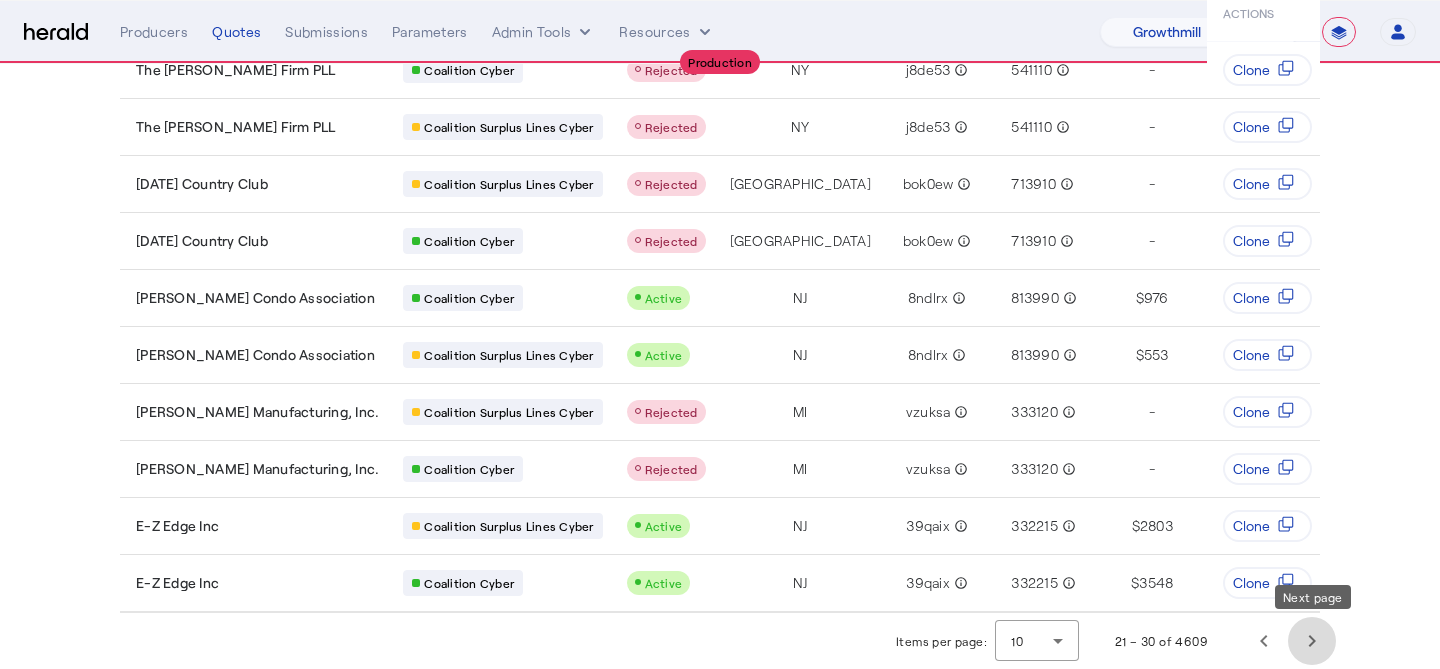 click 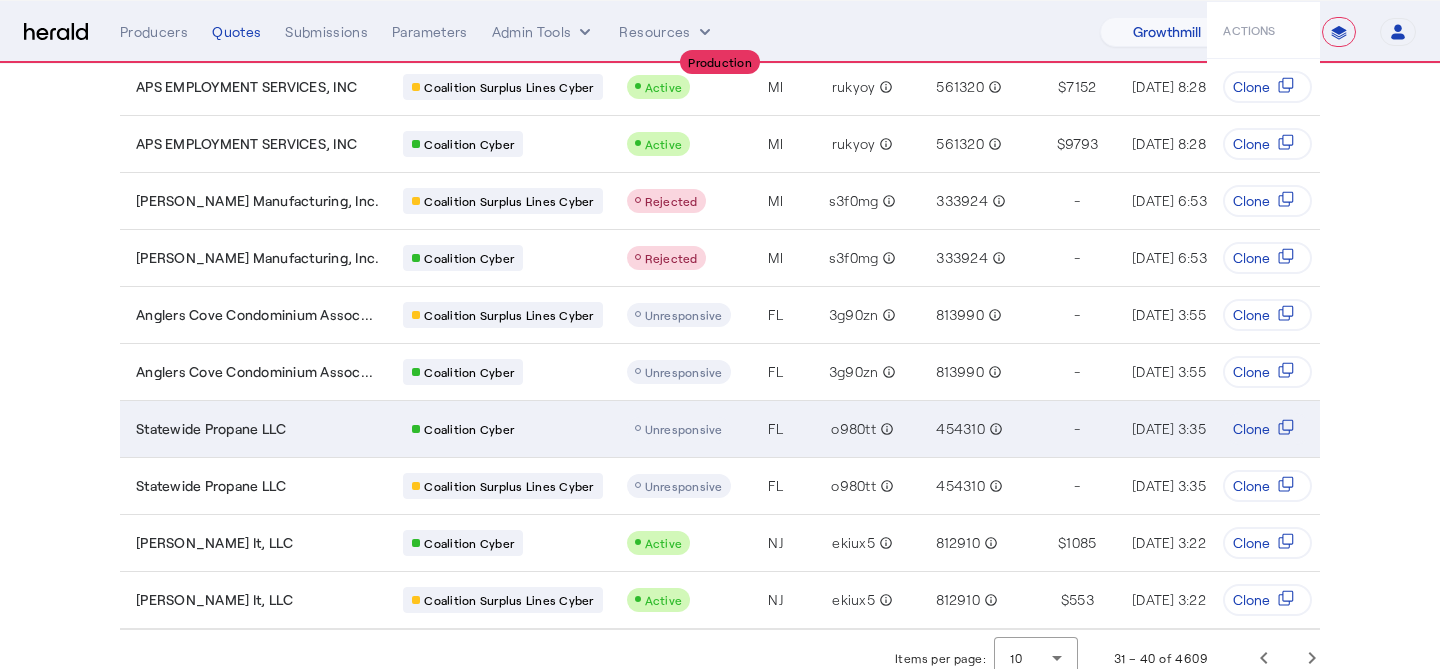 scroll, scrollTop: 240, scrollLeft: 0, axis: vertical 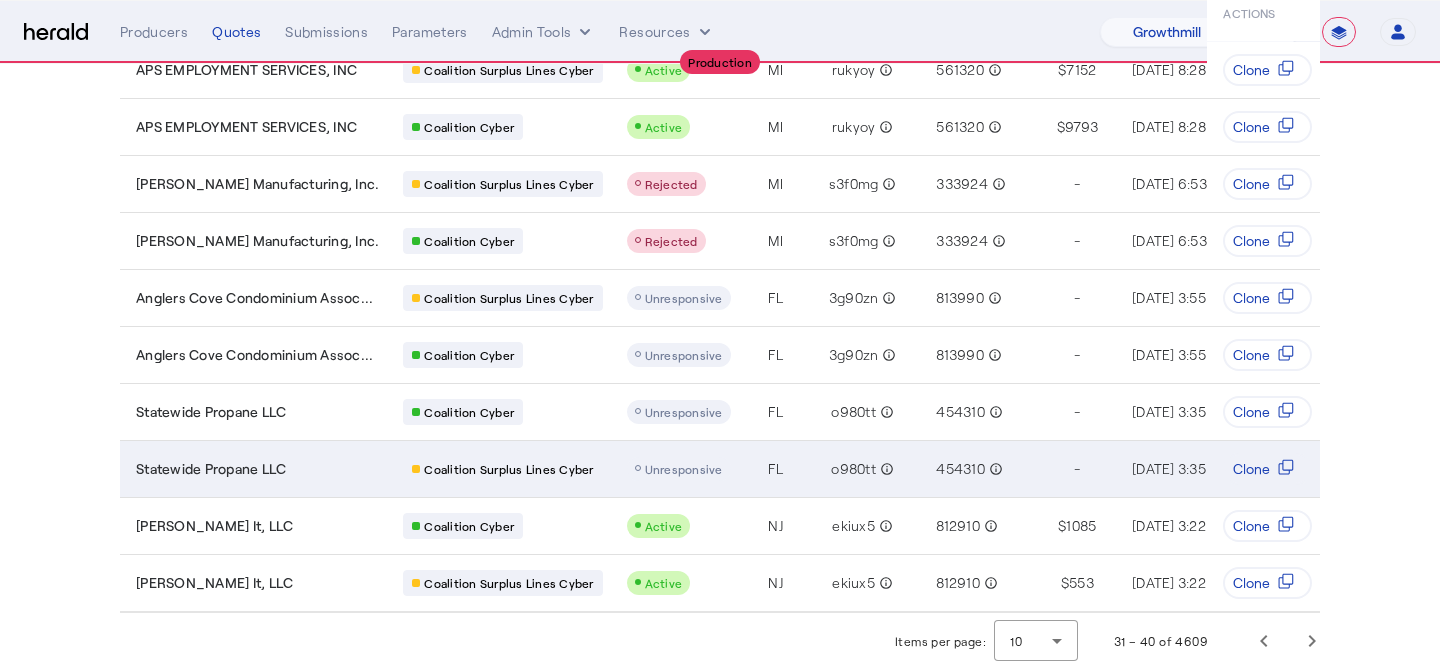 type 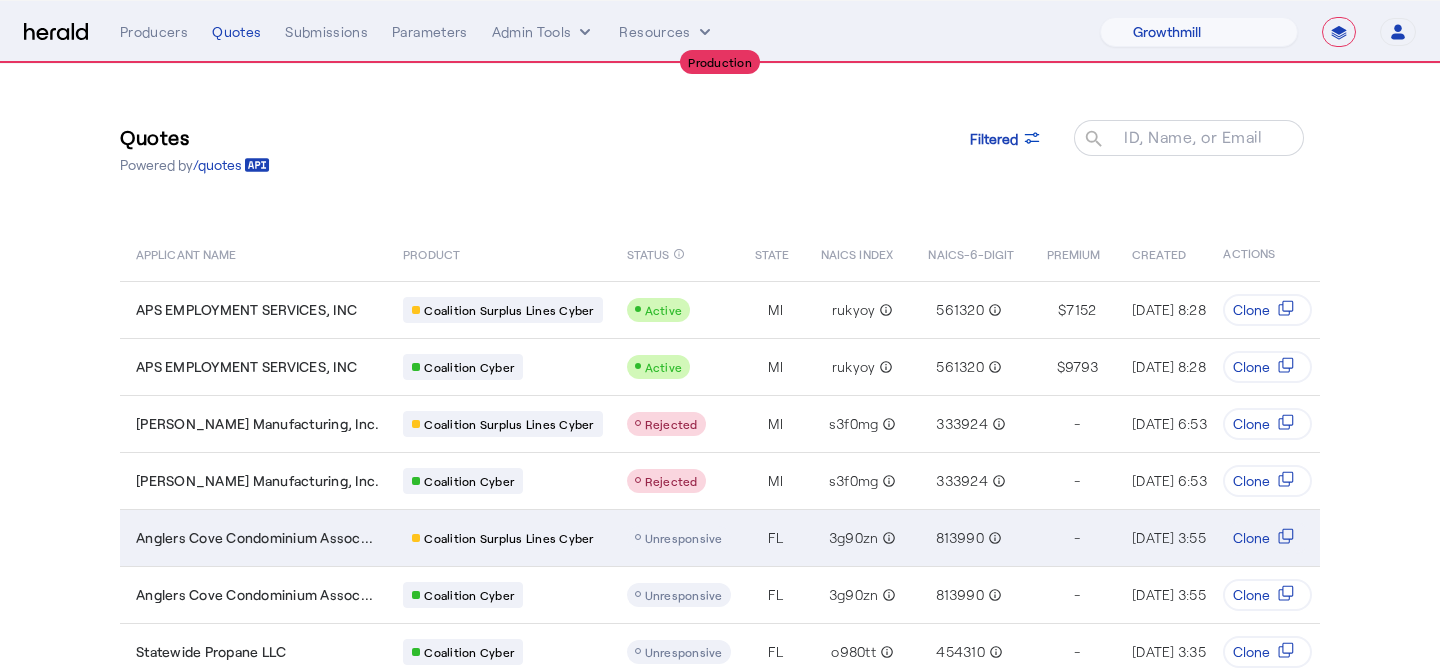 scroll, scrollTop: 240, scrollLeft: 0, axis: vertical 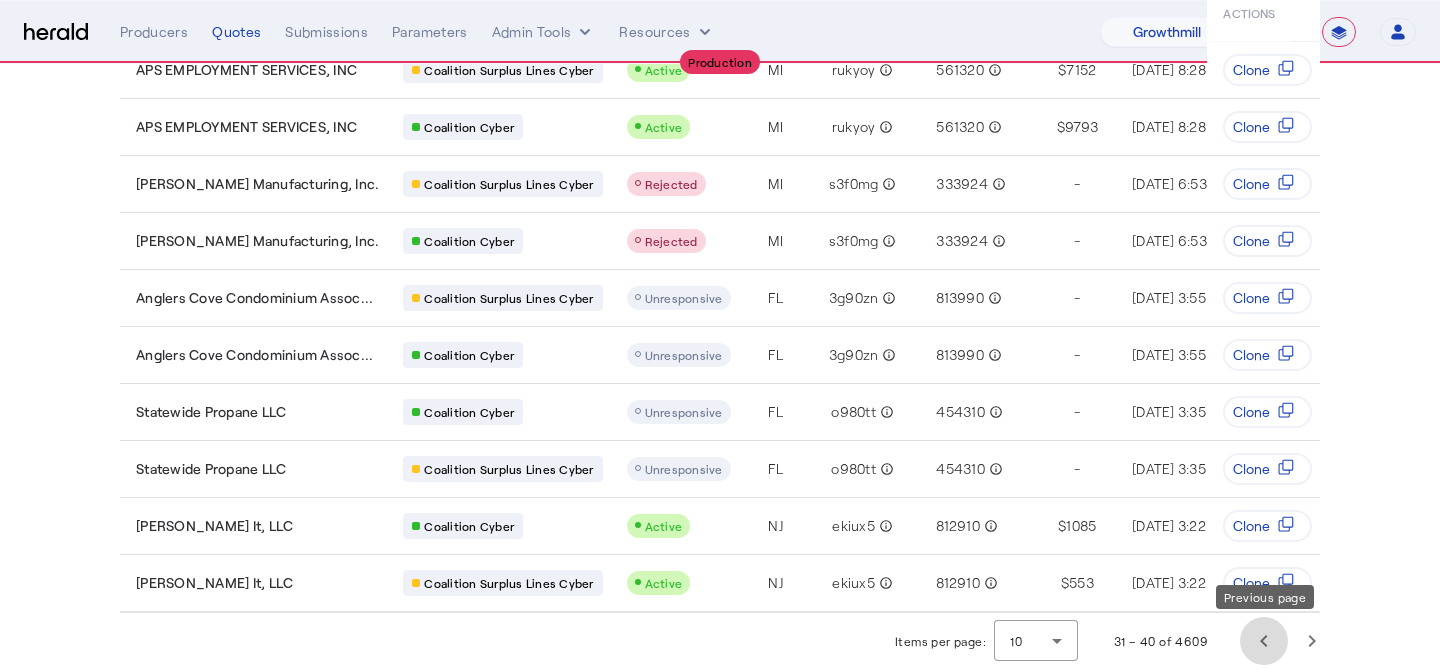 click 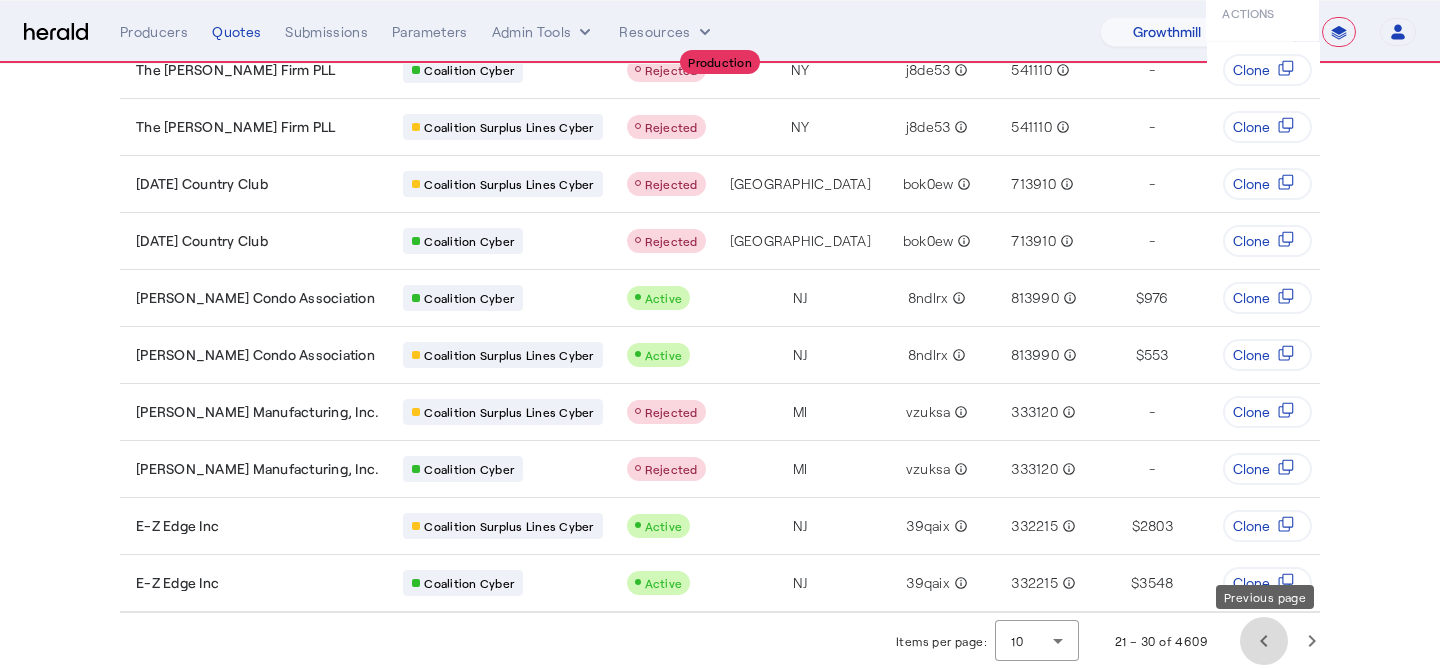 click 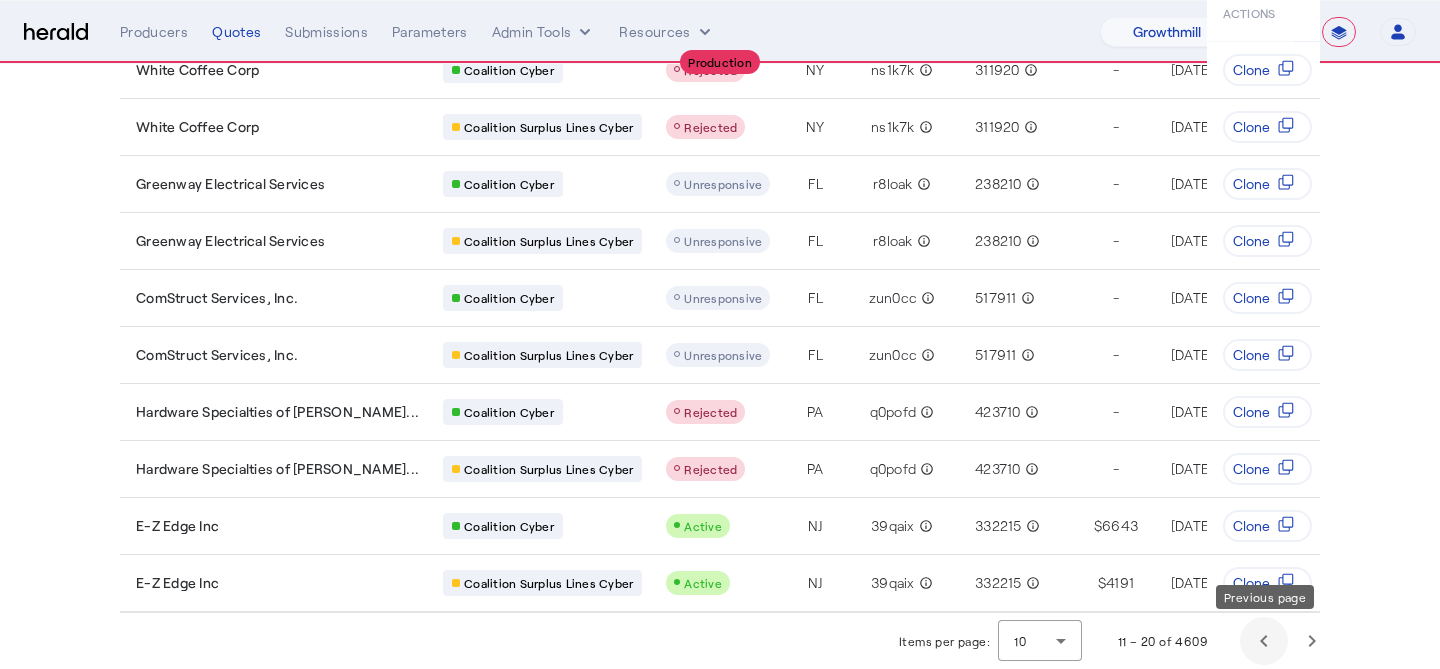 click 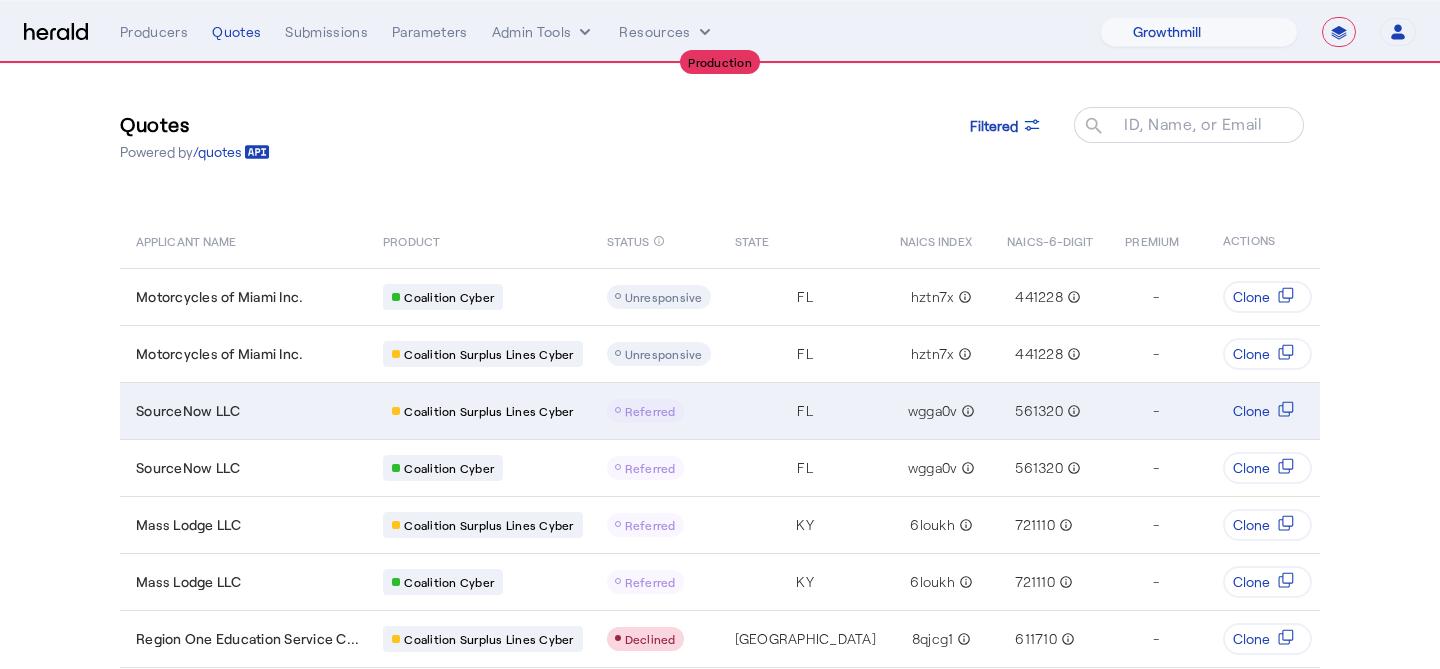 scroll, scrollTop: 0, scrollLeft: 0, axis: both 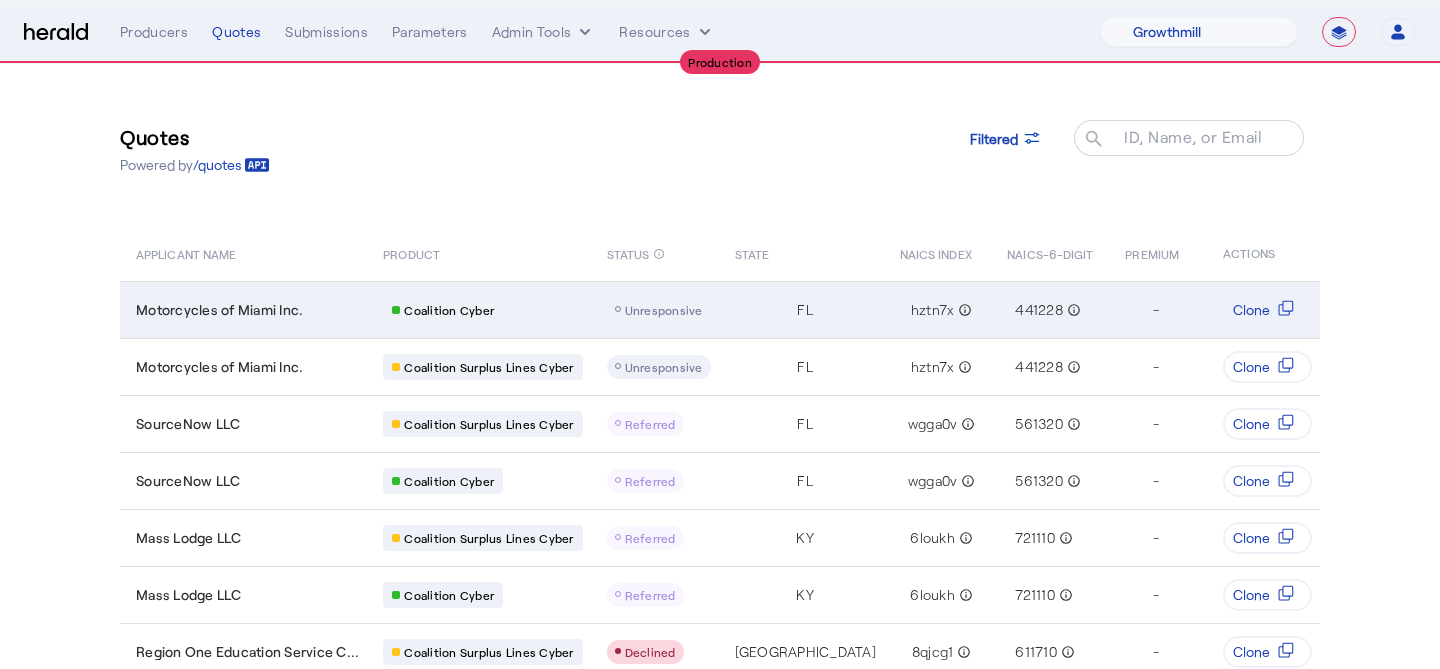 click on "Motorcycles of Miami Inc." at bounding box center [247, 310] 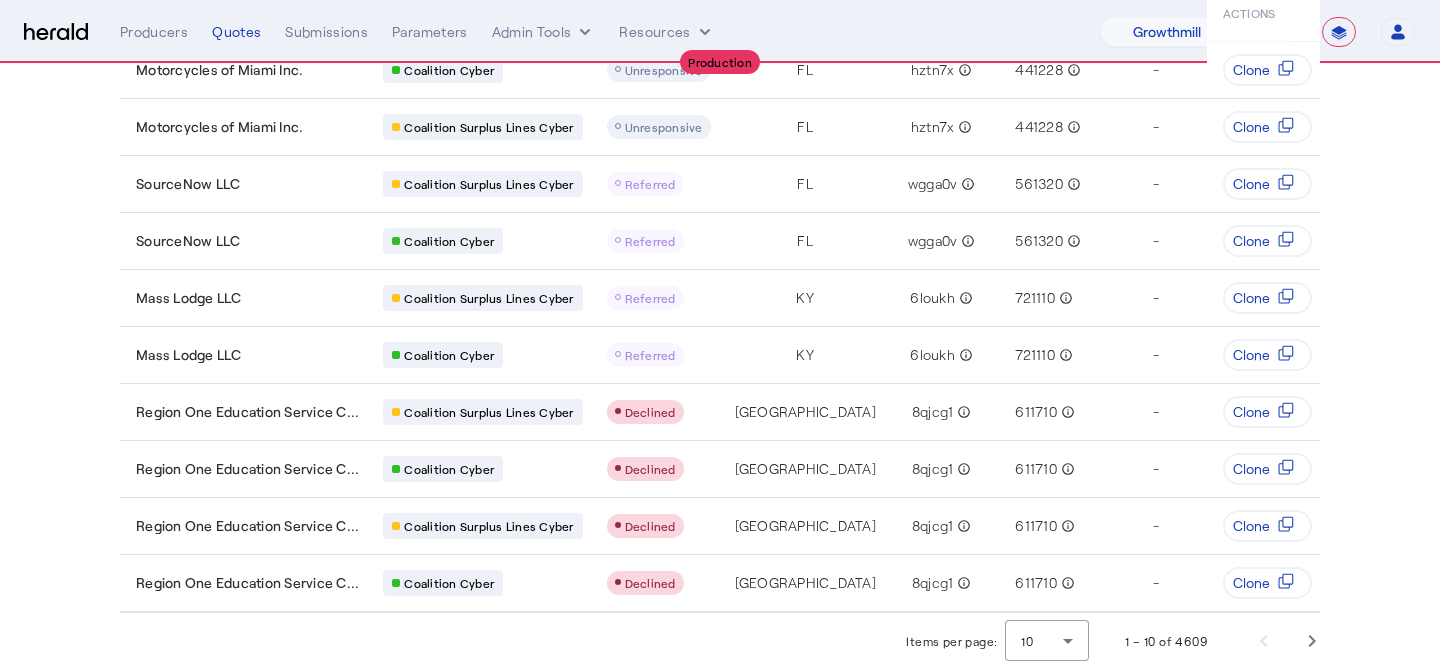 scroll, scrollTop: 0, scrollLeft: 0, axis: both 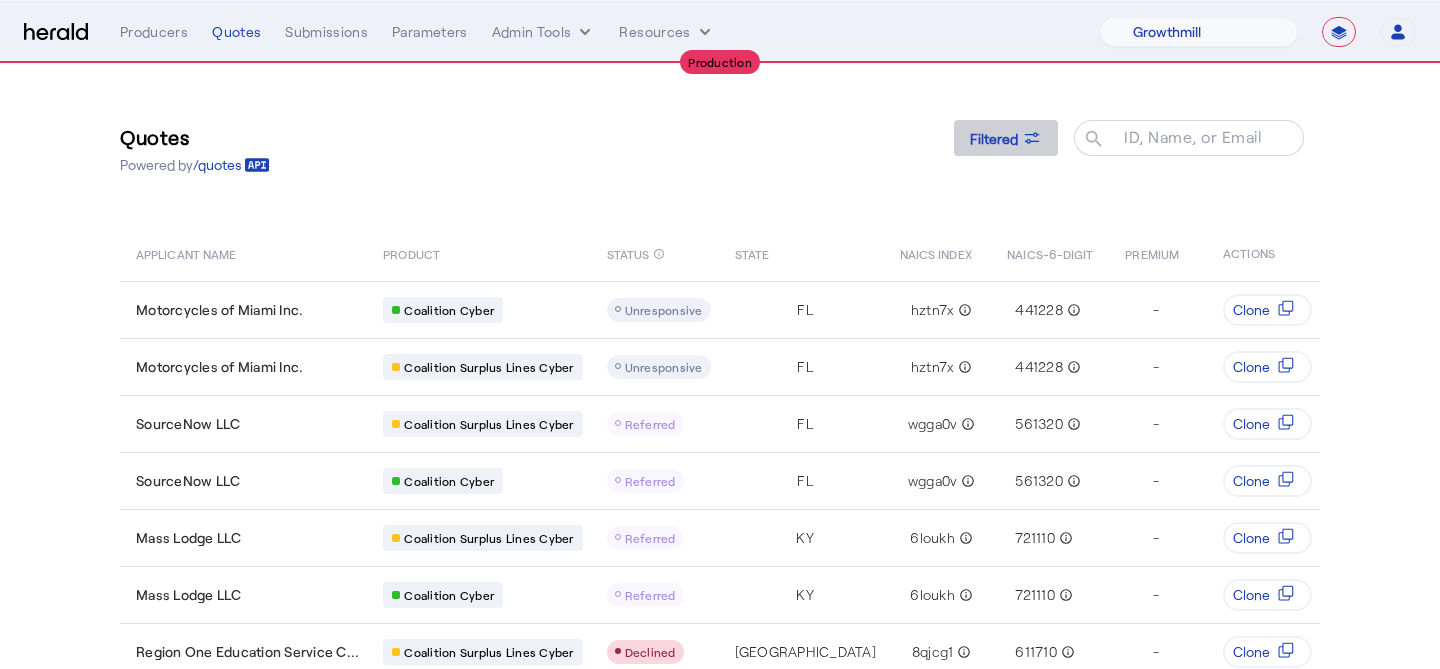 click on "Filtered" at bounding box center (994, 138) 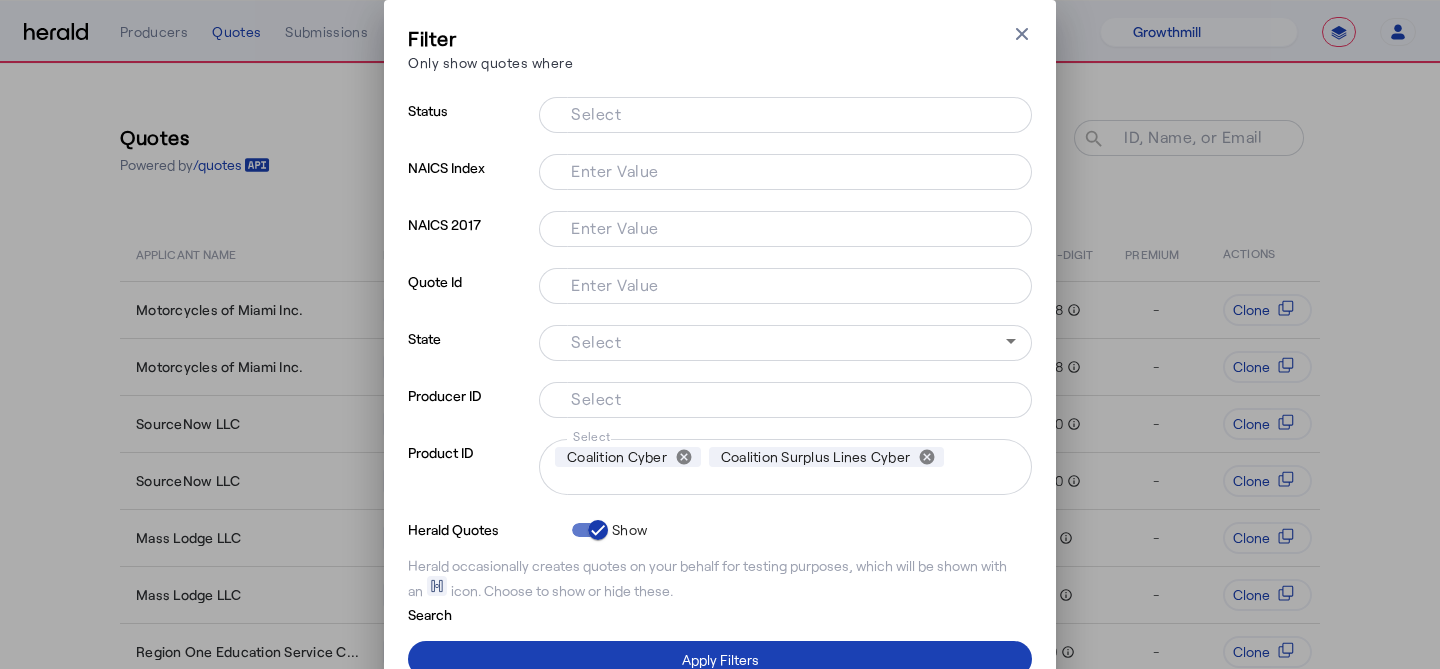 click on "Select" at bounding box center [781, 113] 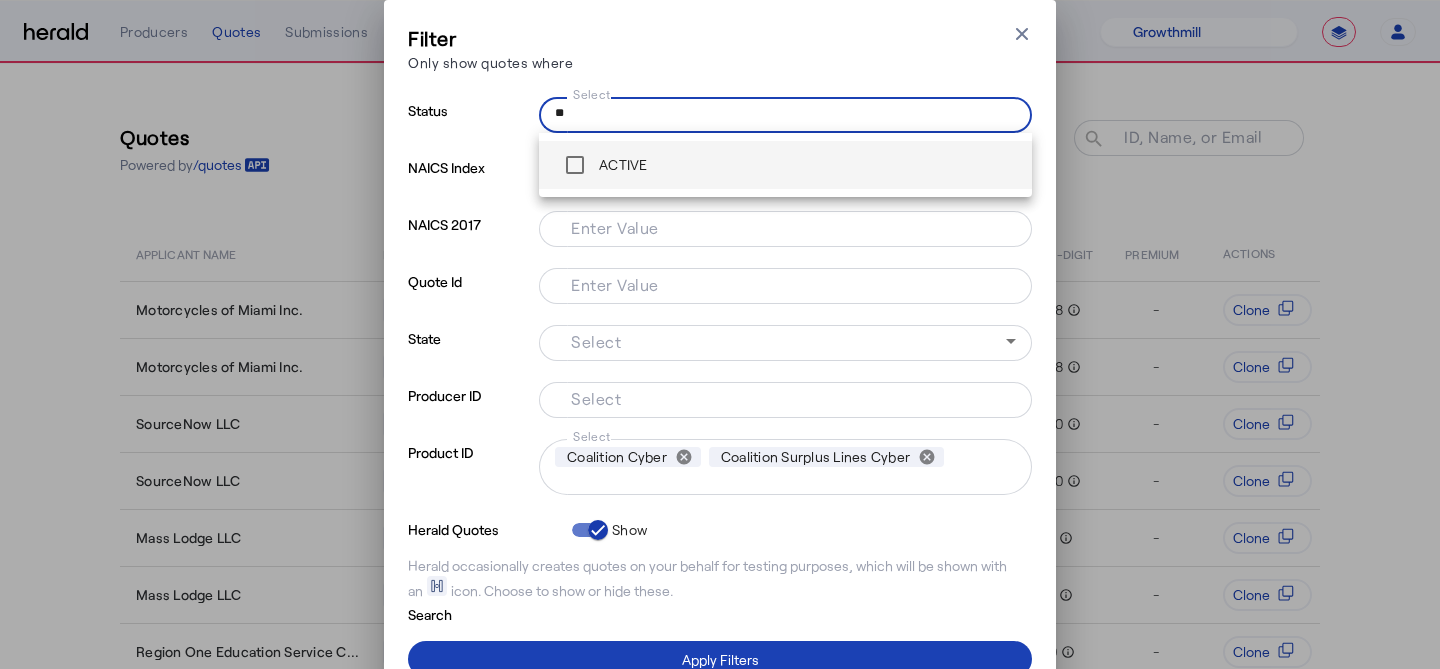 type on "**" 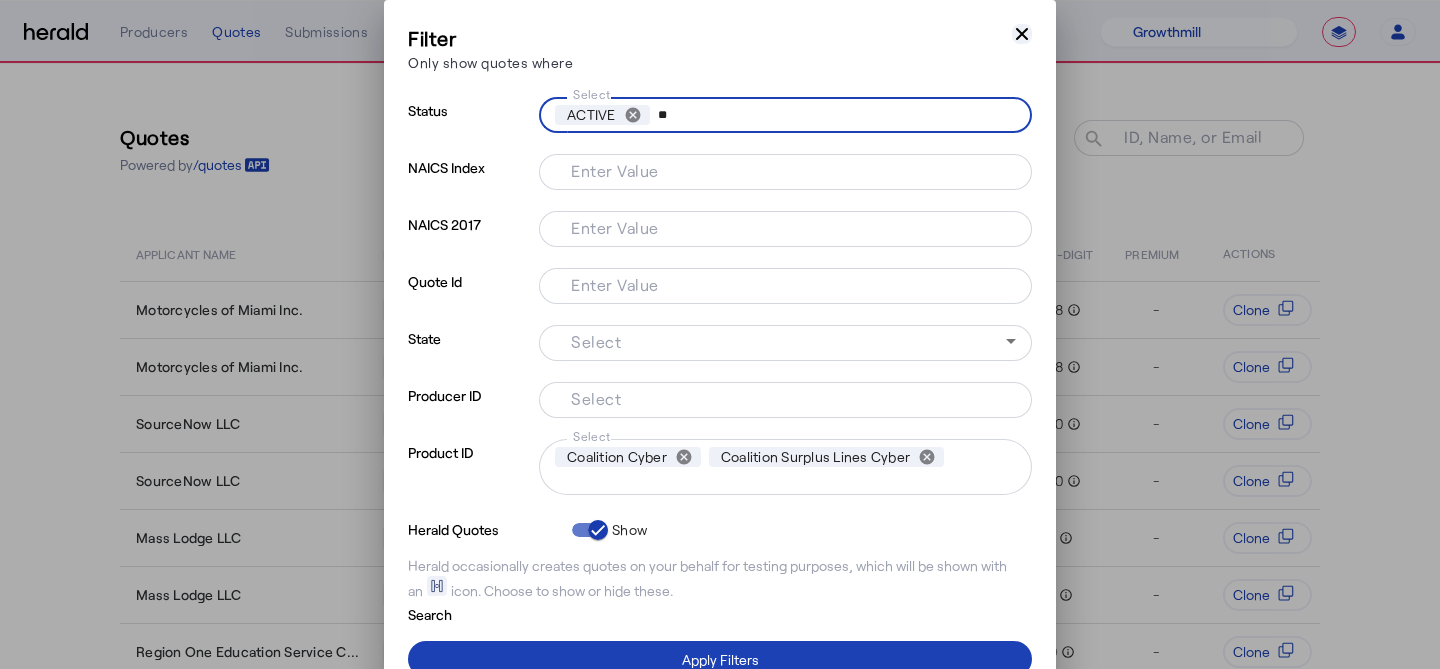 click 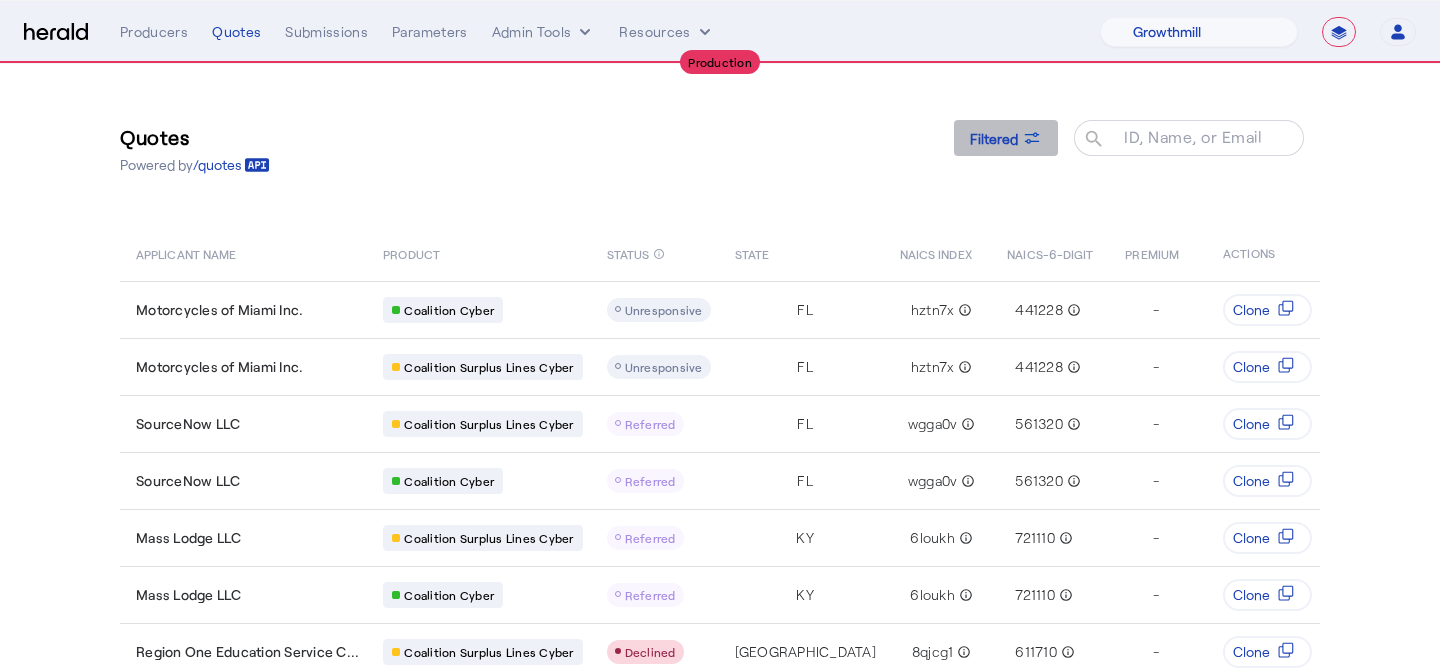 click 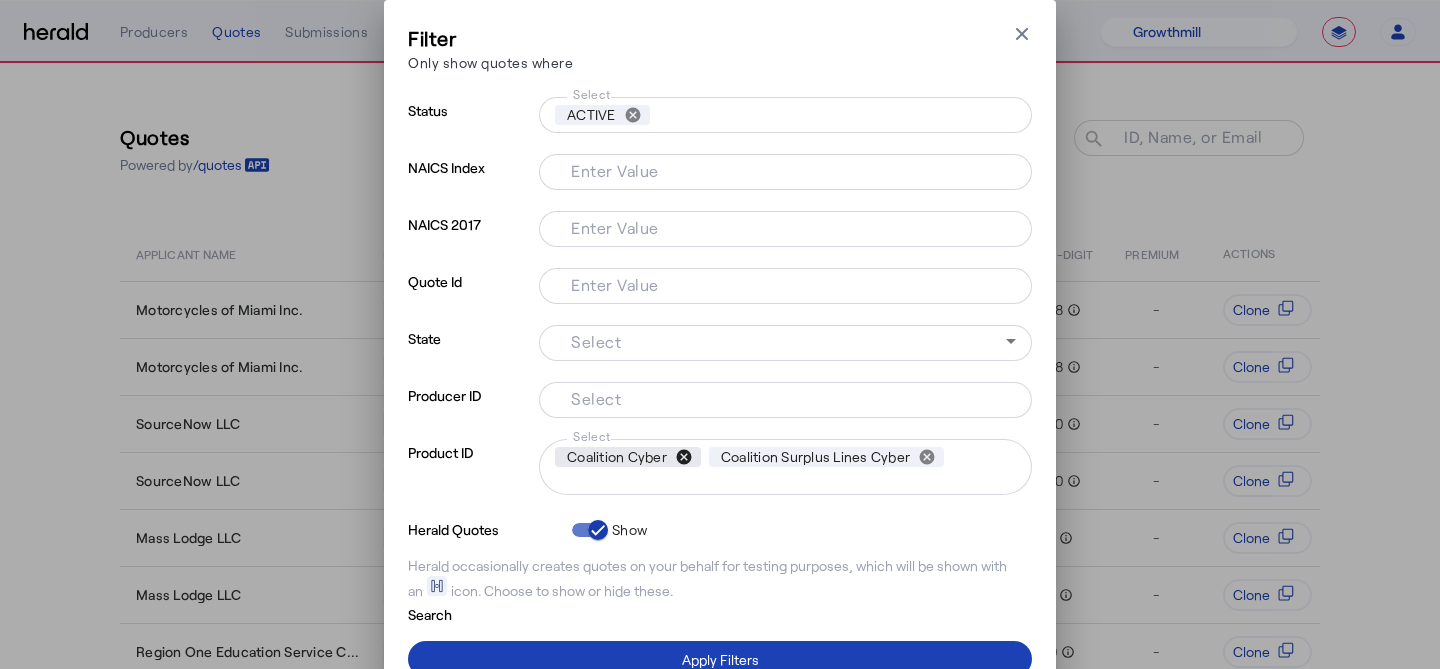 click on "cancel" at bounding box center (684, 457) 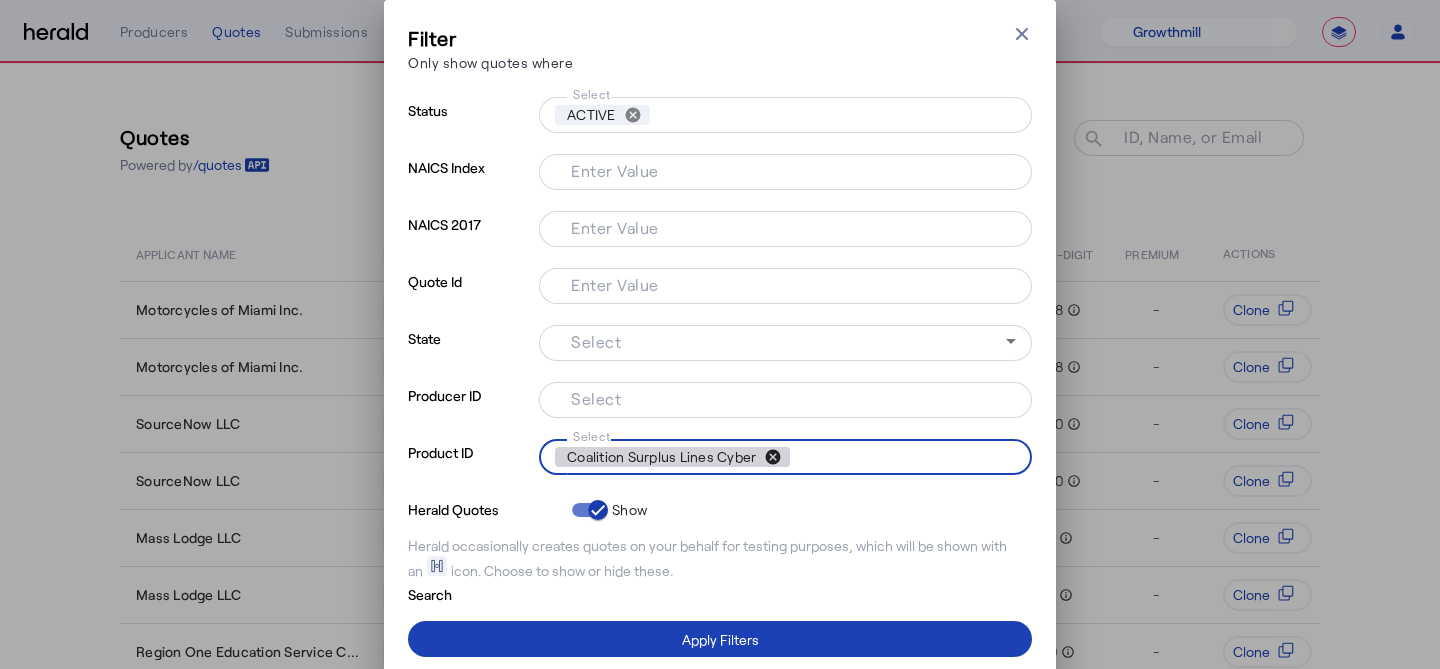 click on "cancel" at bounding box center [773, 457] 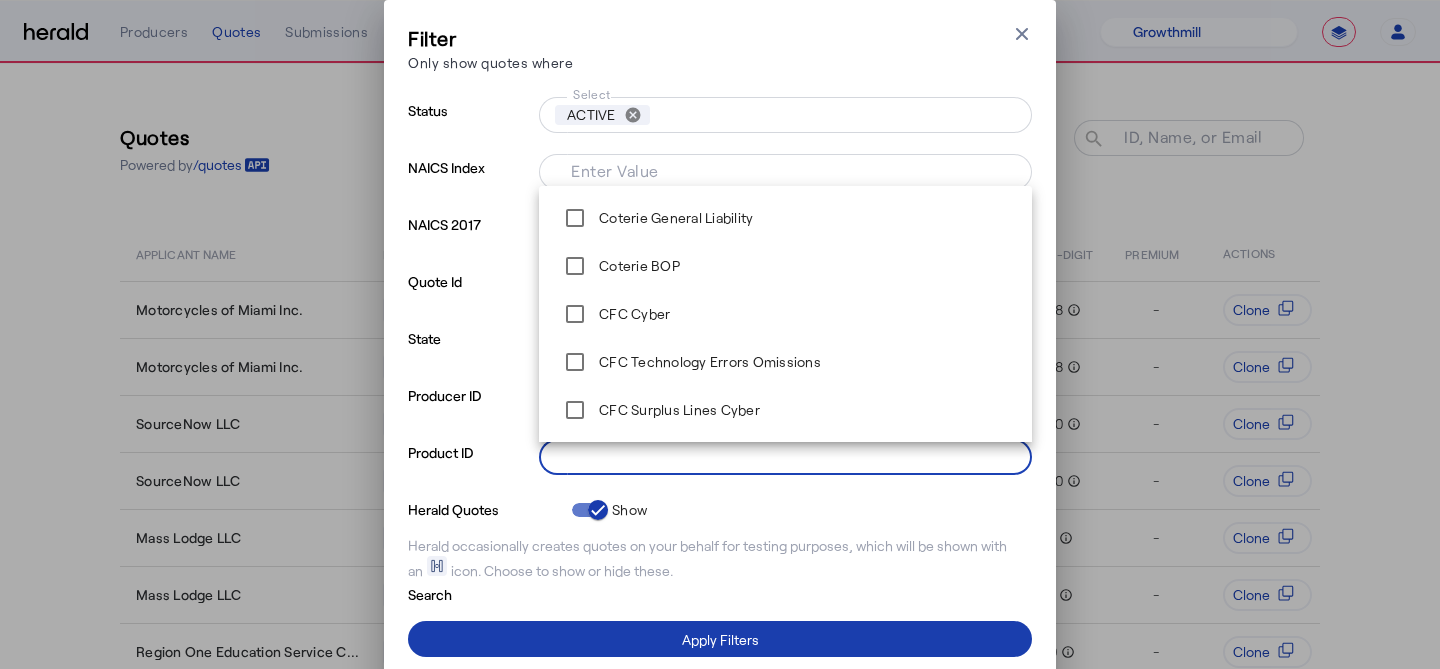 click on "Apply Filters" at bounding box center (720, 639) 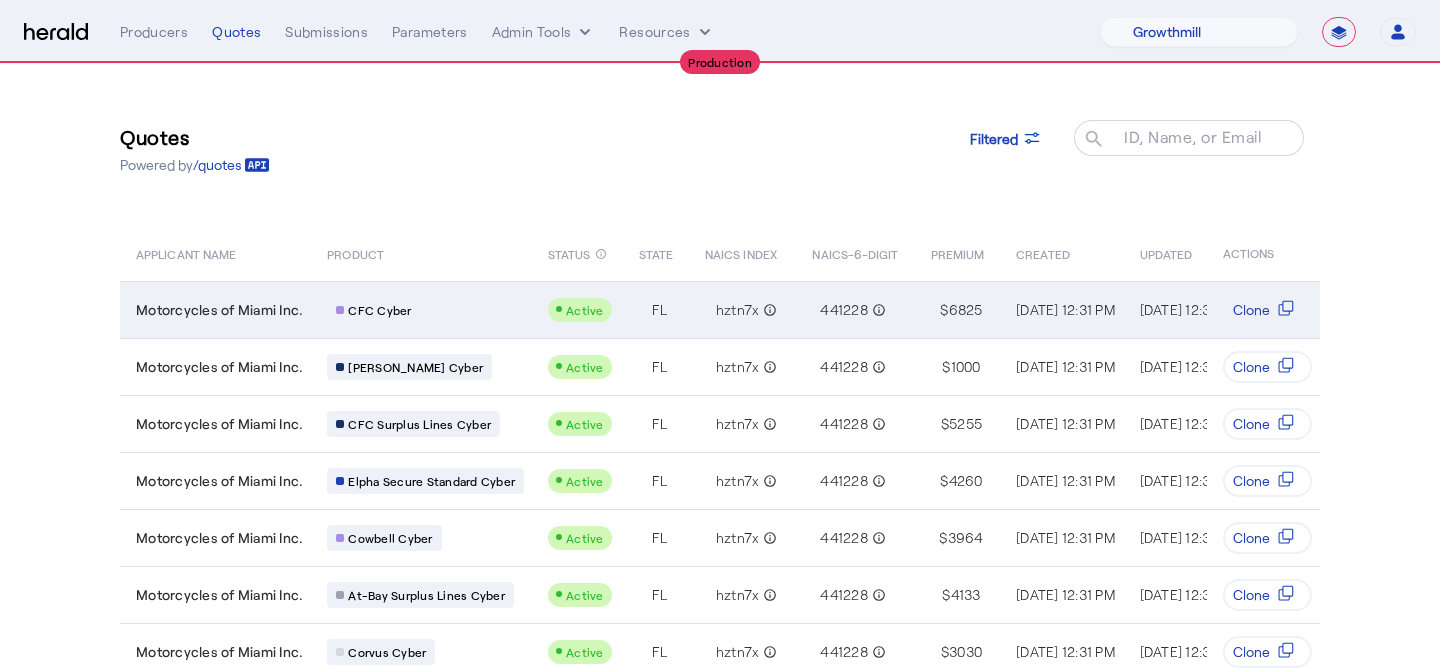 click on "CFC Cyber" at bounding box center [425, 310] 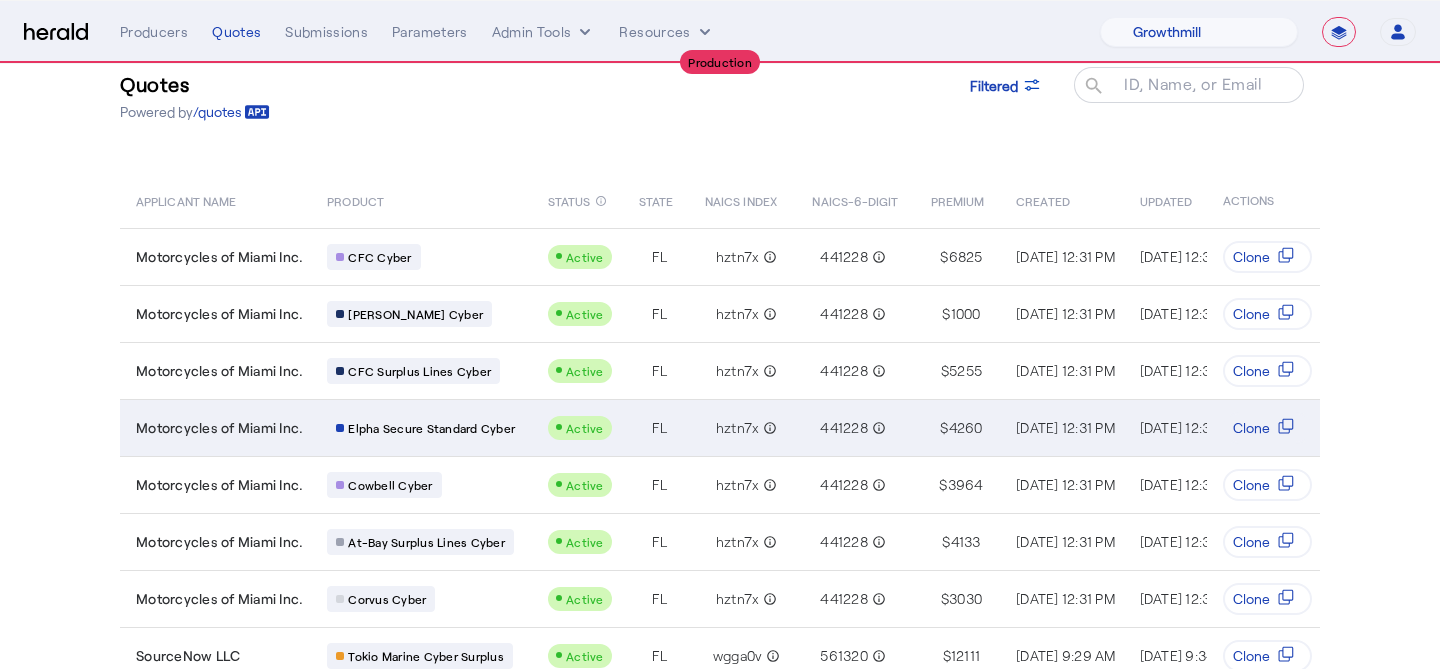scroll, scrollTop: 62, scrollLeft: 0, axis: vertical 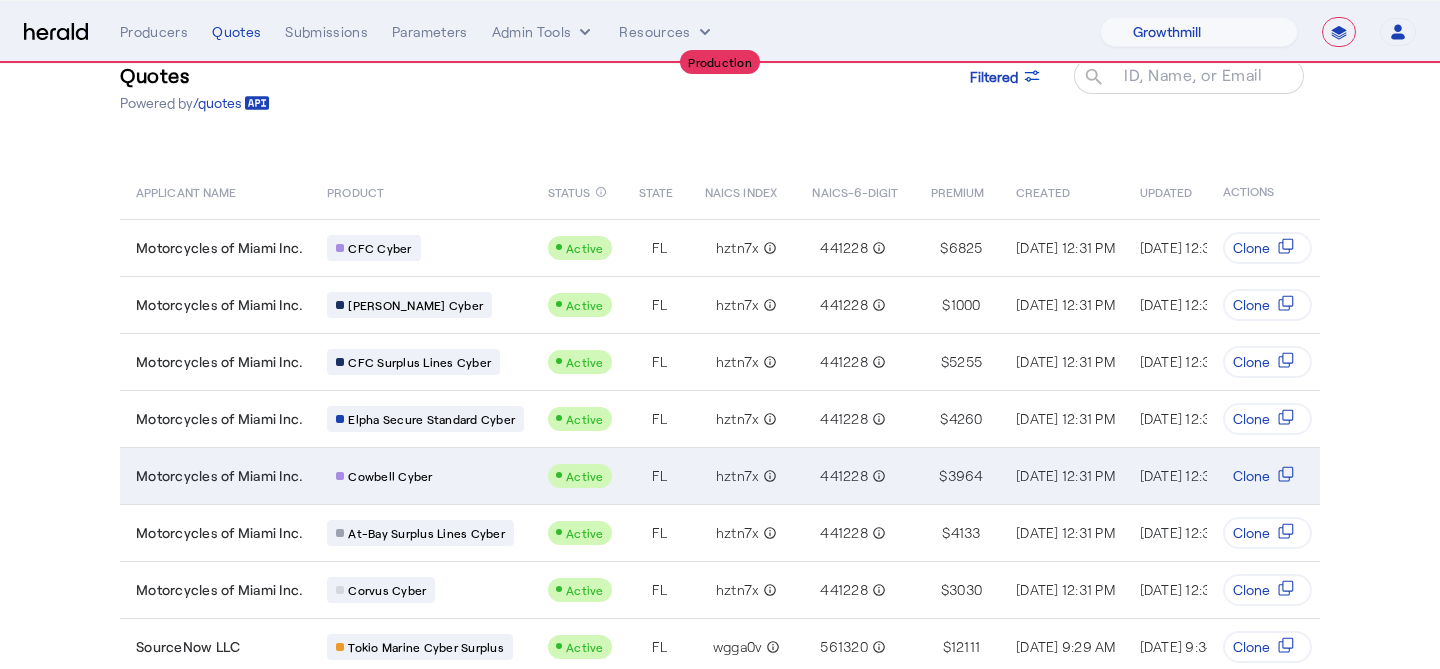 click on "Cowbell Cyber" at bounding box center (425, 476) 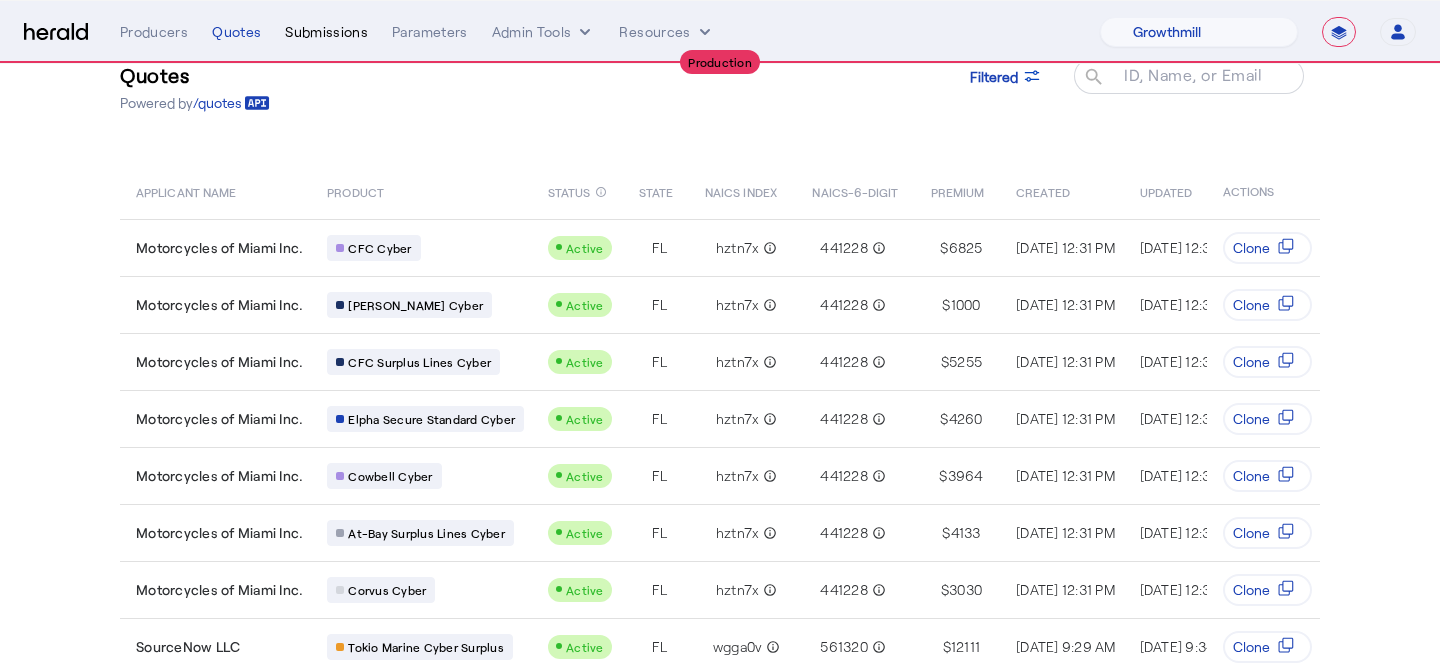 click on "Submissions" at bounding box center [326, 32] 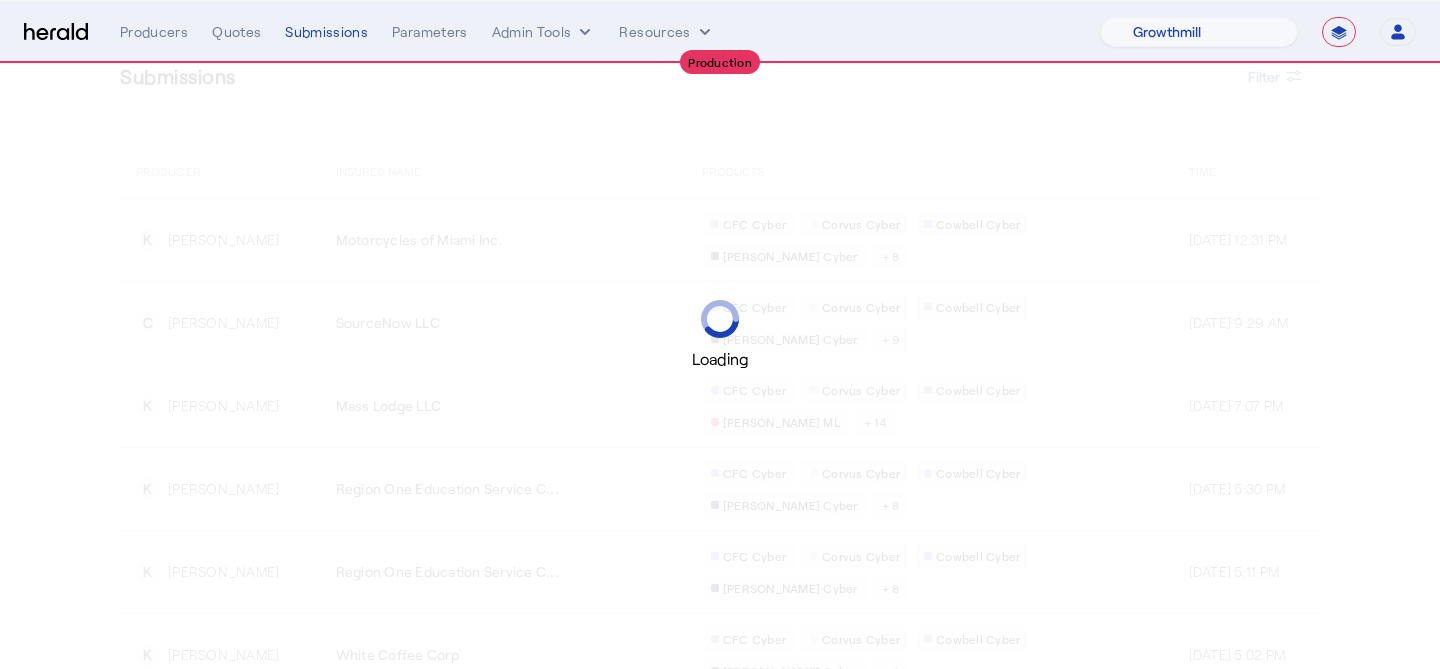 scroll, scrollTop: 0, scrollLeft: 0, axis: both 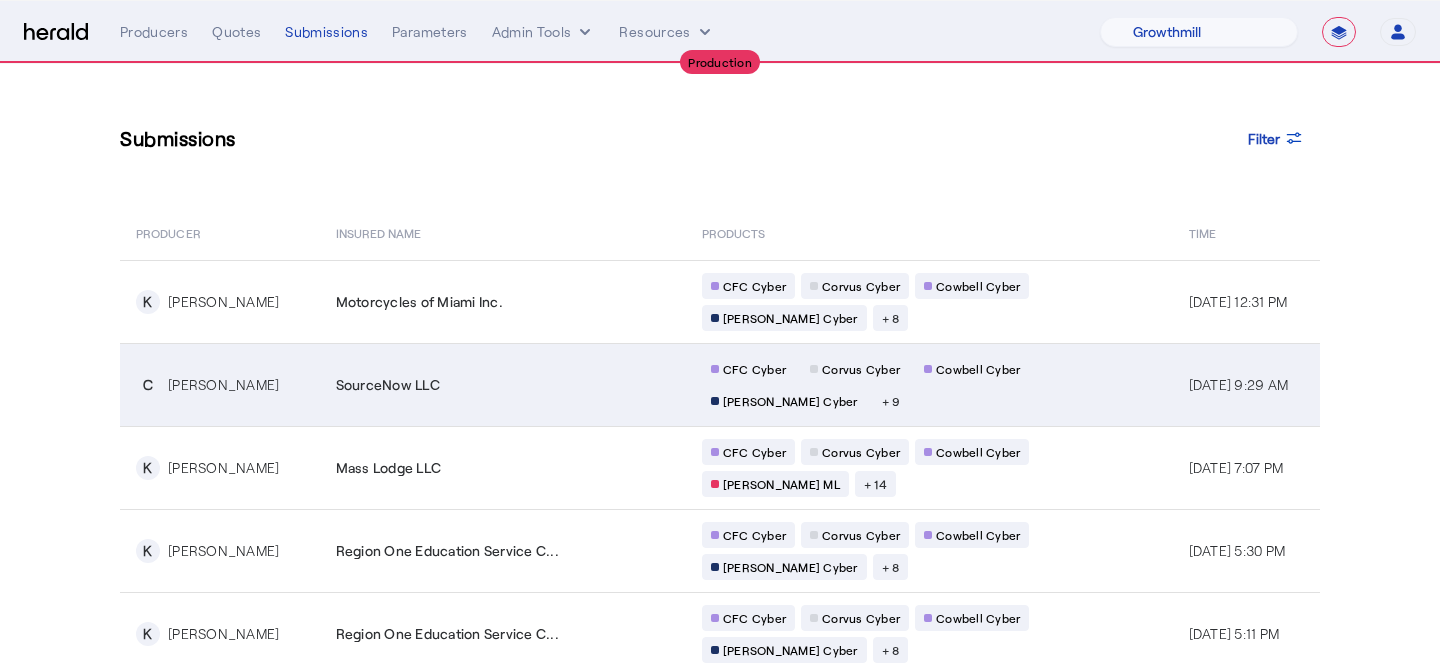 click on "SourceNow LLC" at bounding box center (503, 384) 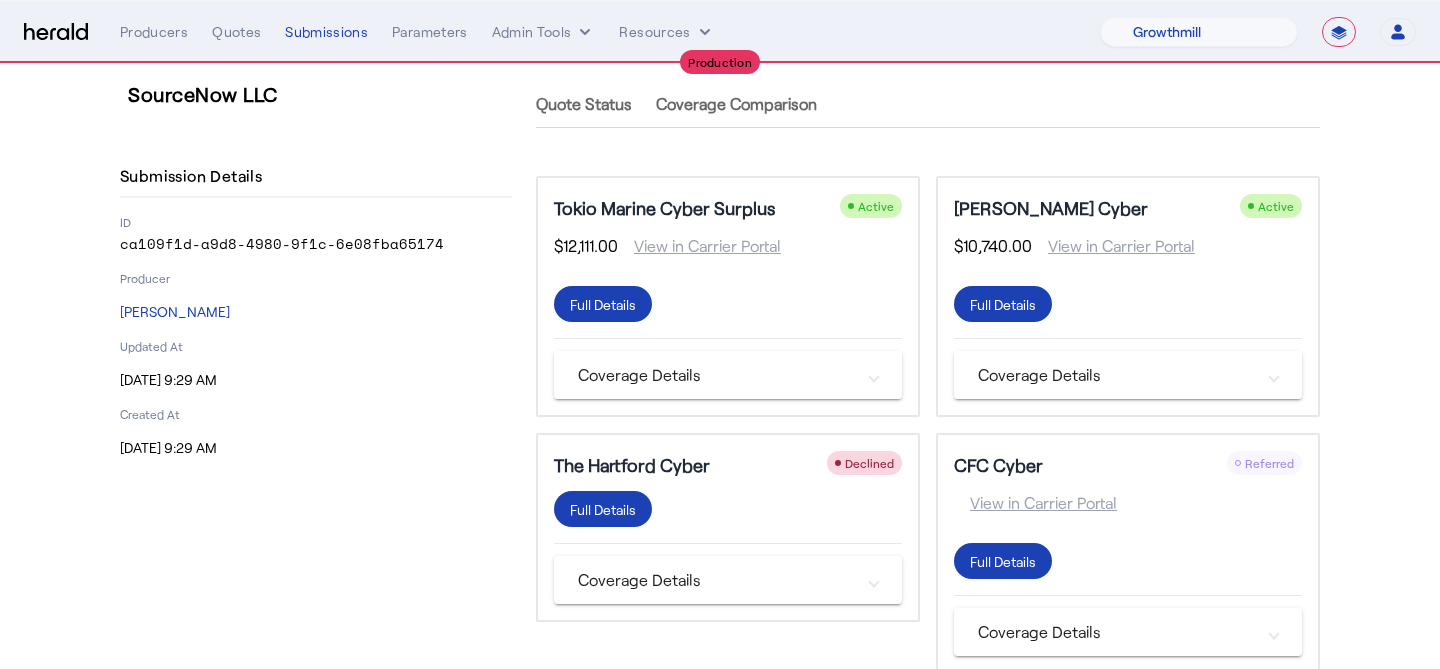scroll, scrollTop: 36, scrollLeft: 0, axis: vertical 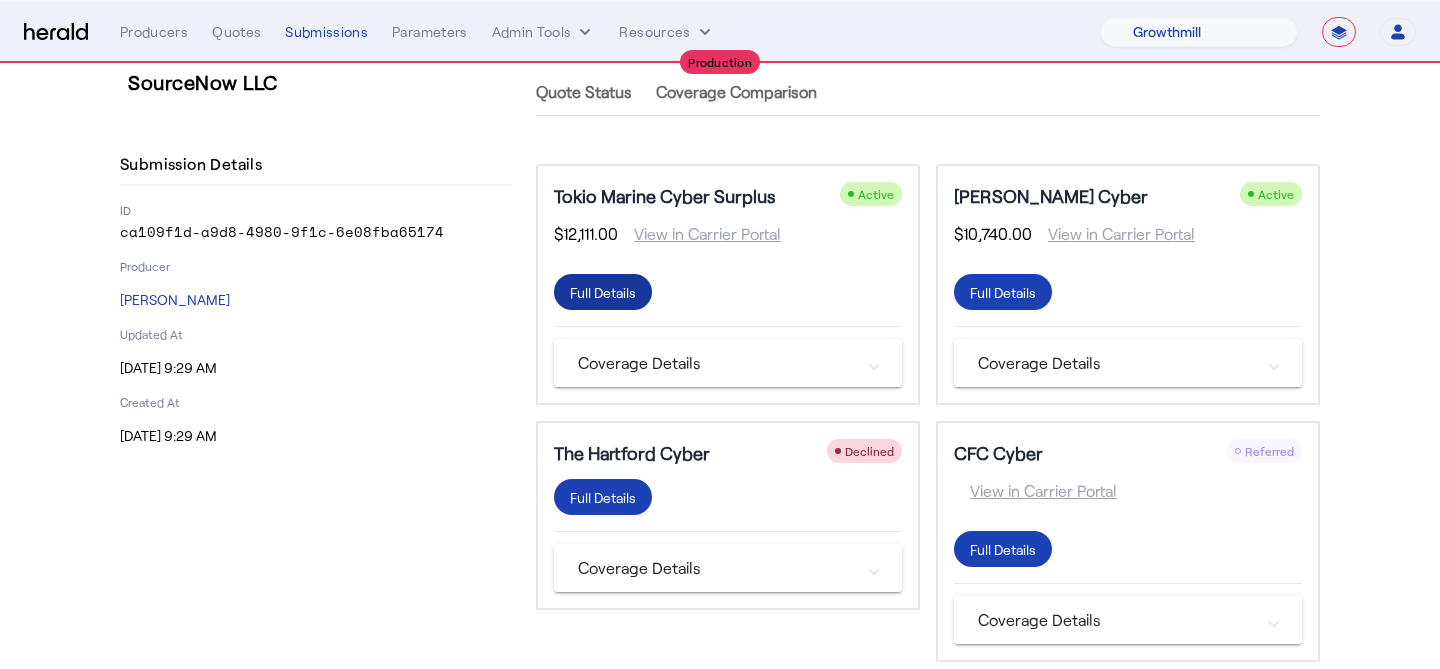 click on "Full Details" at bounding box center (603, 292) 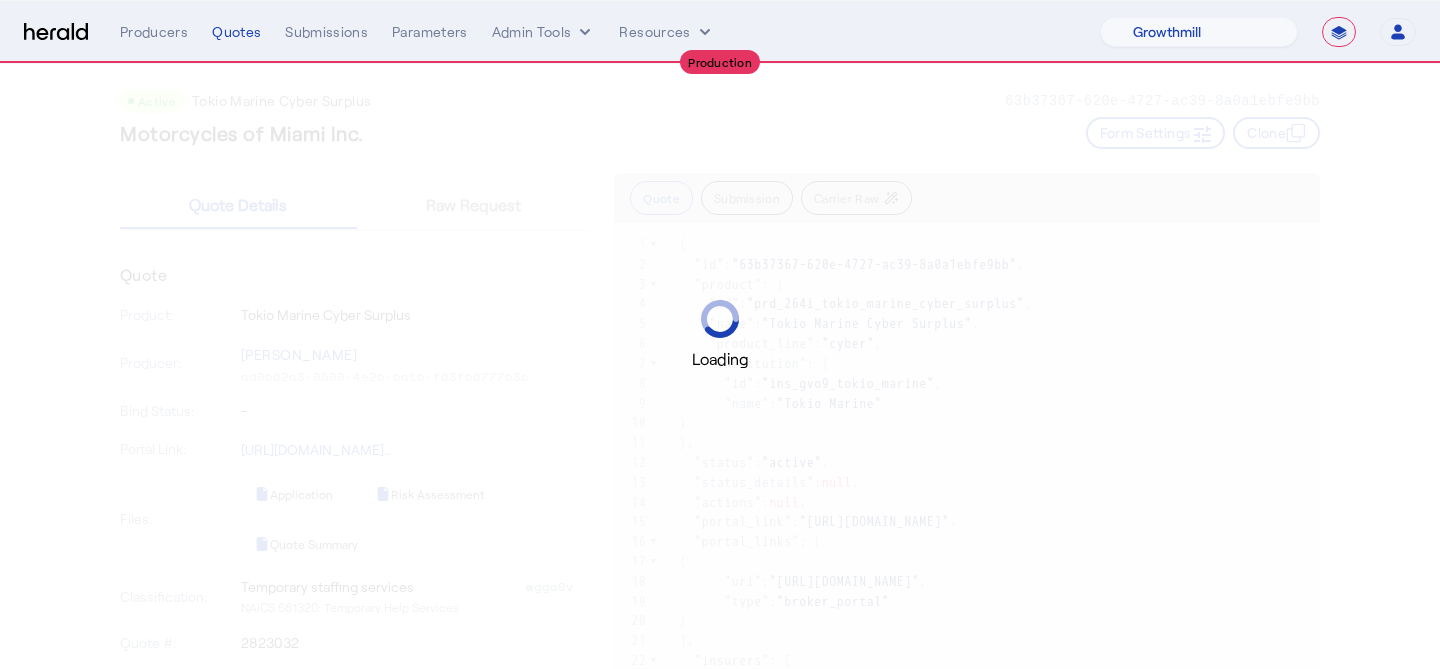 scroll, scrollTop: 56, scrollLeft: 0, axis: vertical 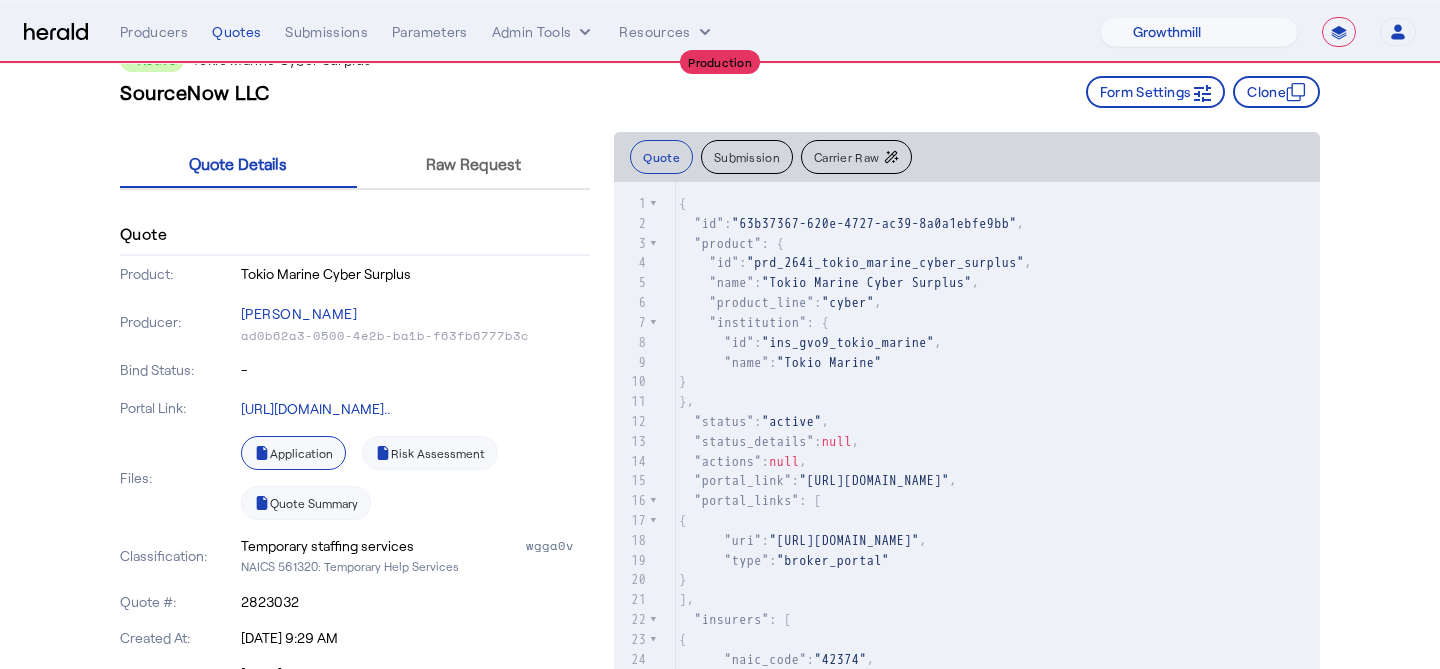 click on "Application" 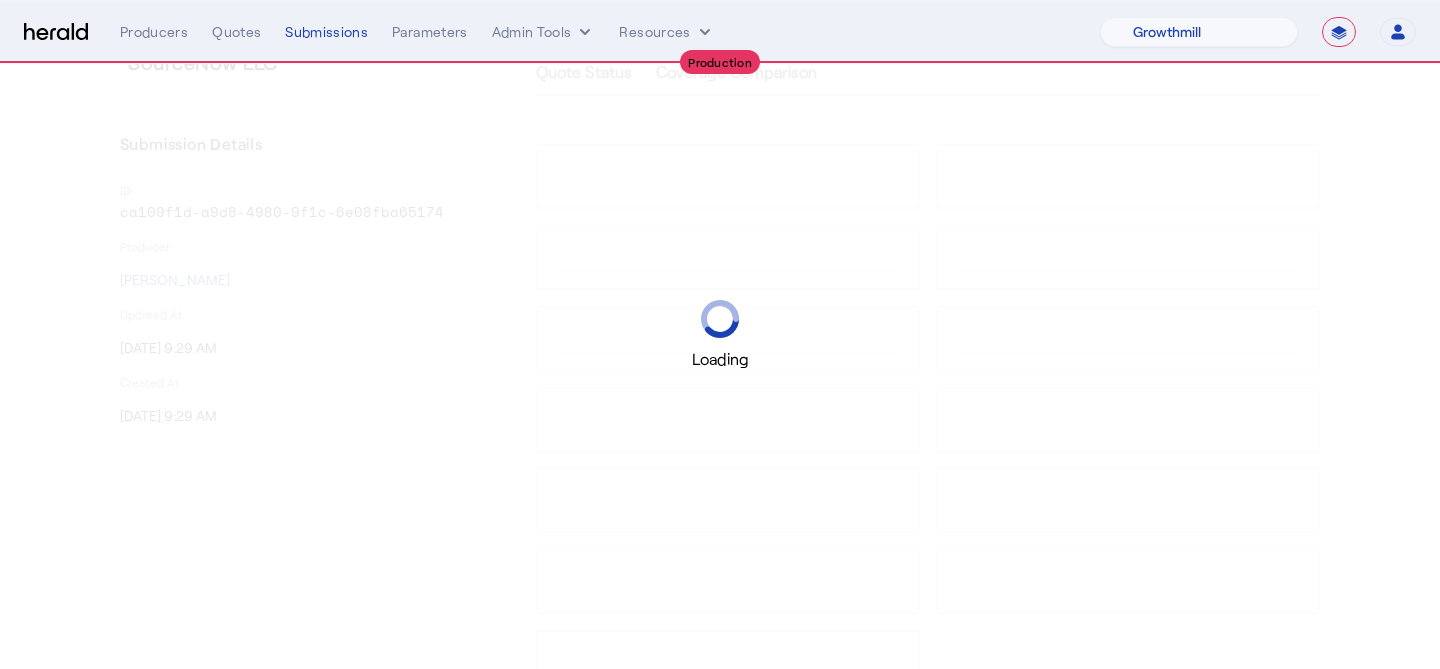 scroll, scrollTop: 0, scrollLeft: 0, axis: both 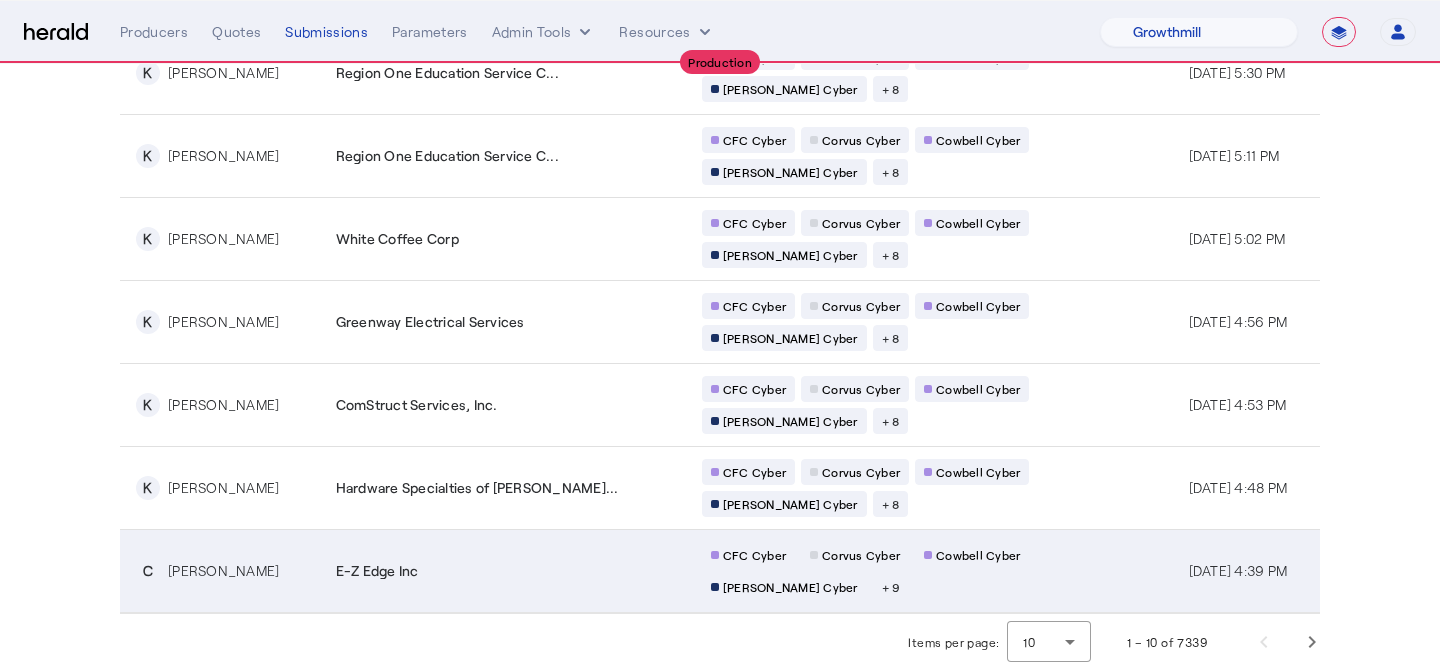 click on "E-Z Edge Inc" at bounding box center (507, 571) 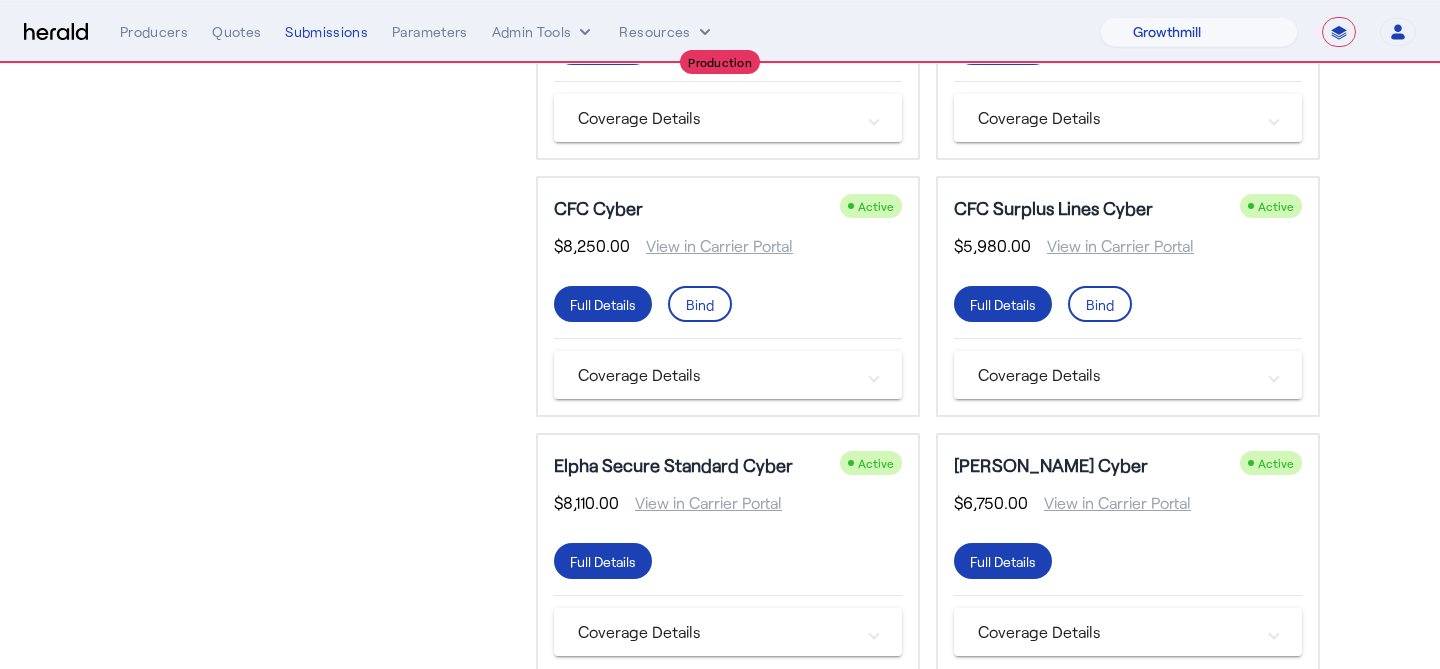 scroll, scrollTop: 544, scrollLeft: 0, axis: vertical 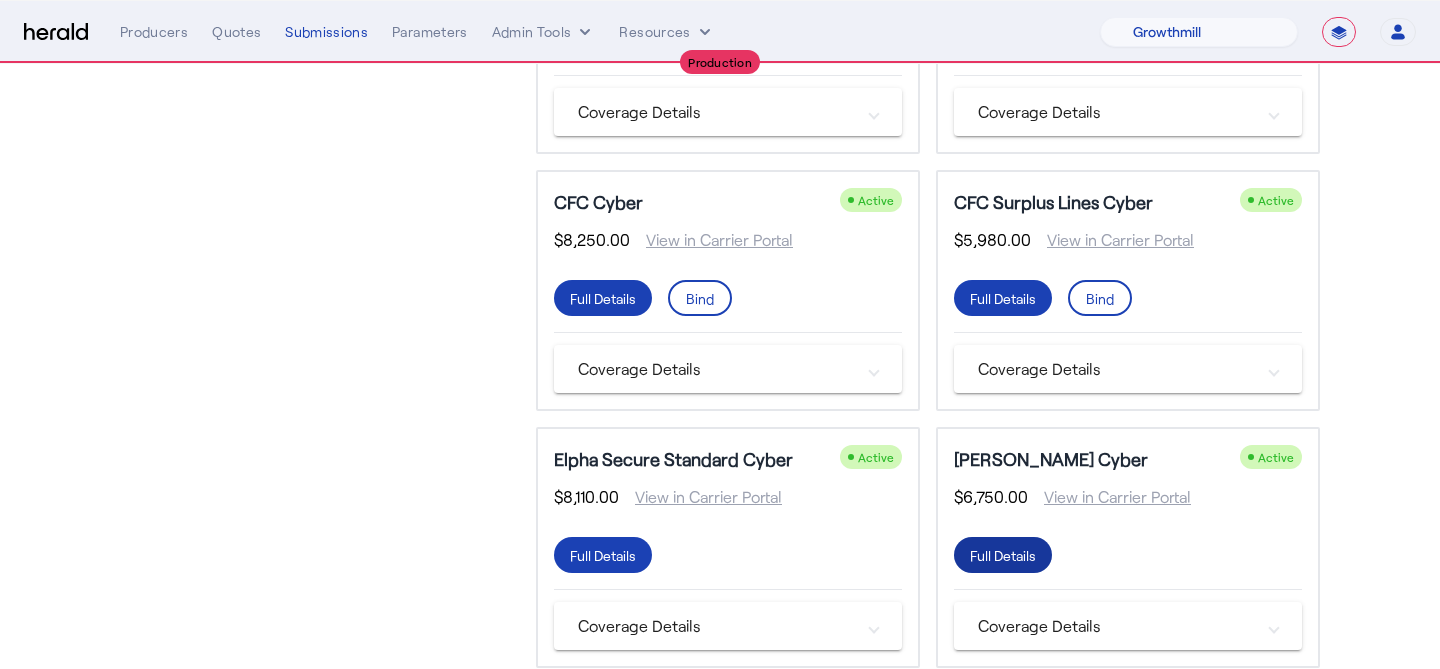 click on "Full Details" at bounding box center (1003, 555) 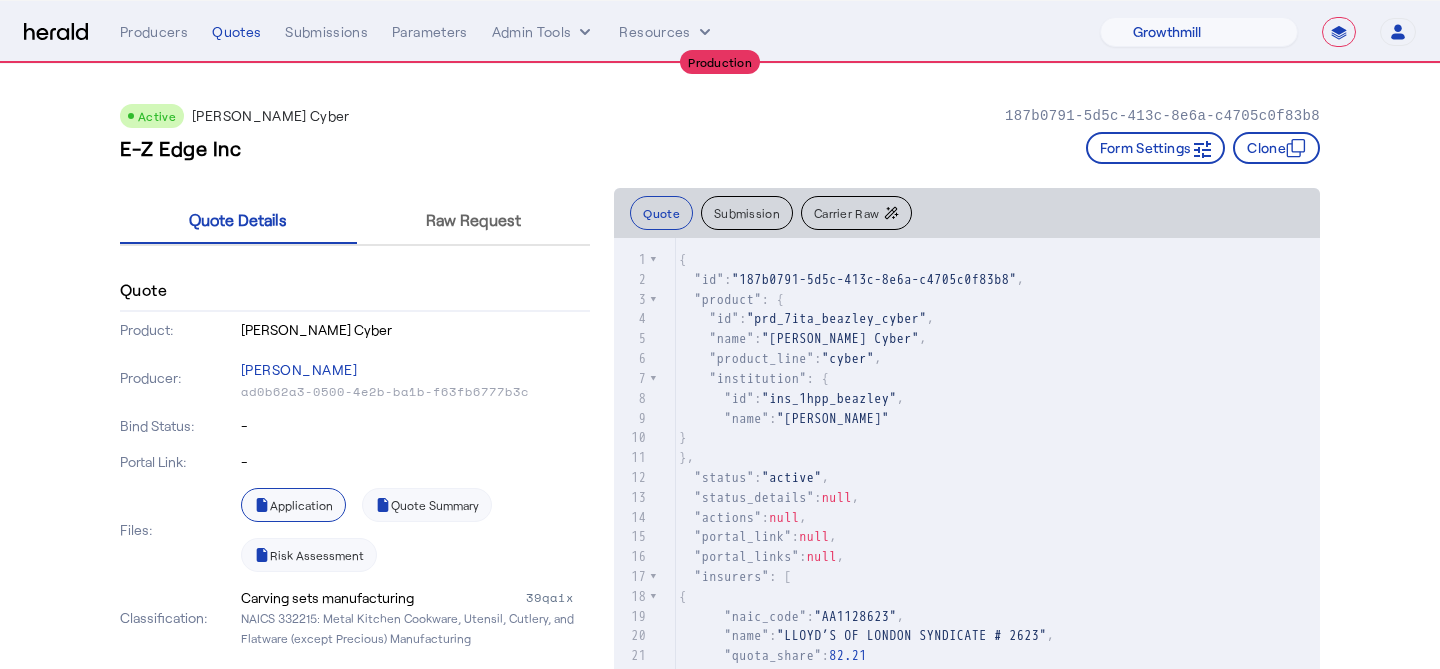 click on "Application" 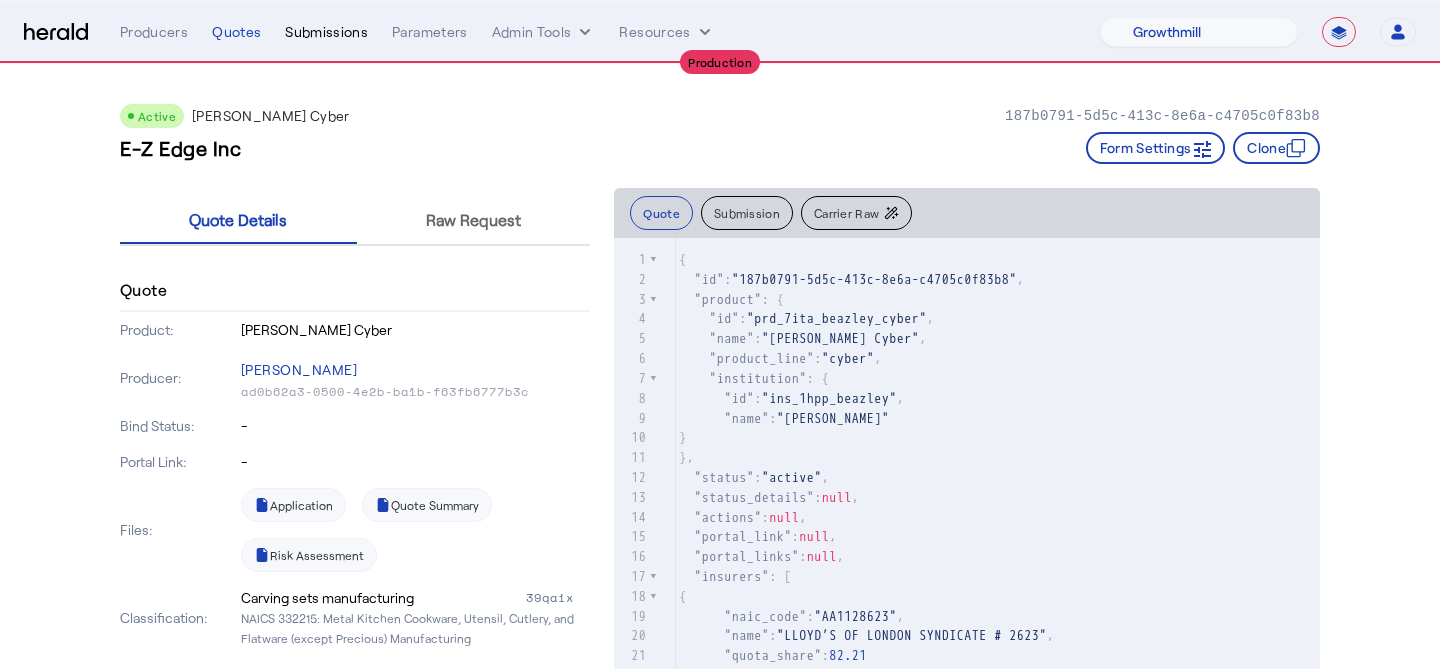 click on "Submissions" at bounding box center [326, 32] 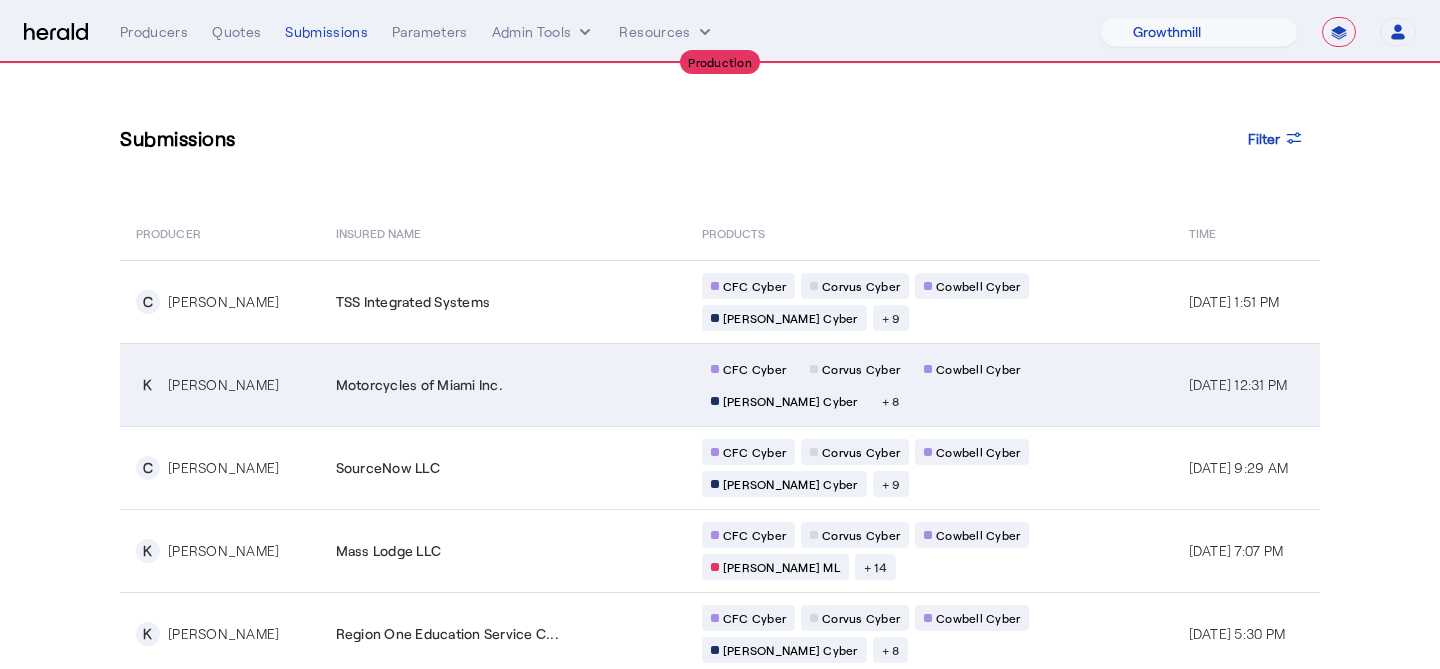click on "Motorcycles of Miami Inc." at bounding box center (503, 384) 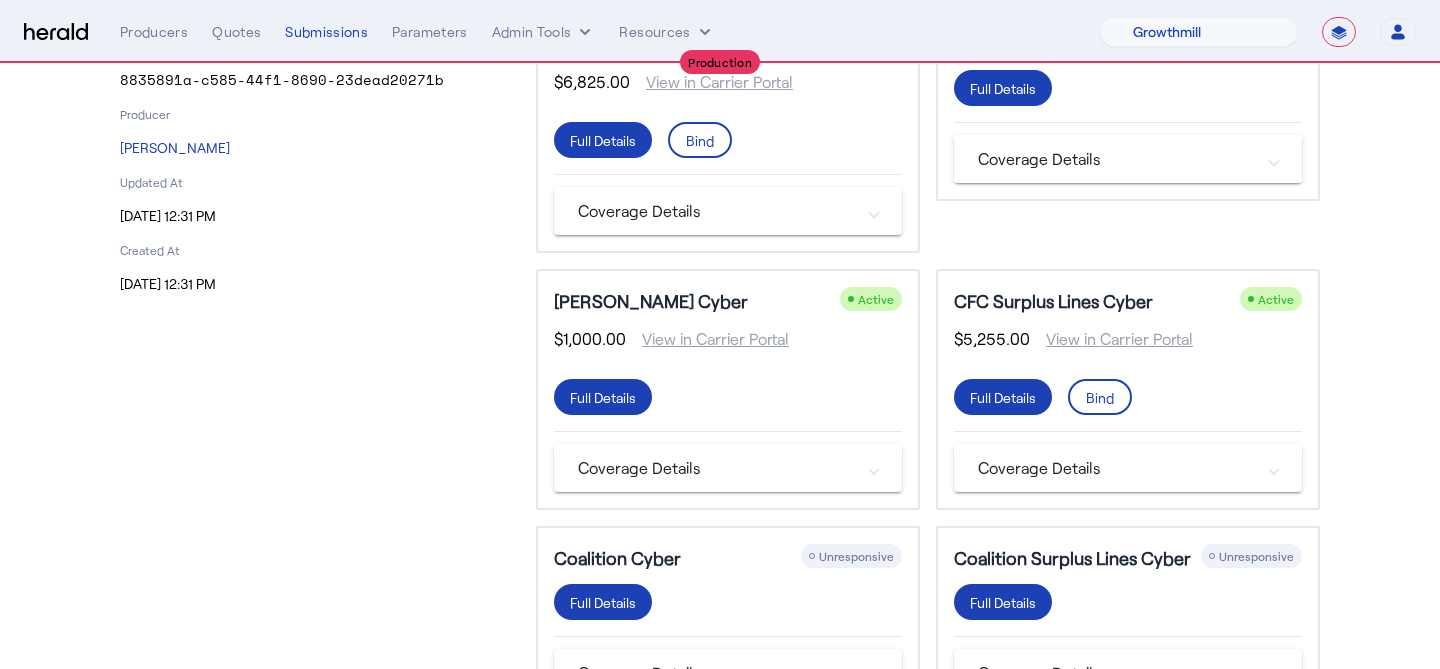 scroll, scrollTop: 199, scrollLeft: 0, axis: vertical 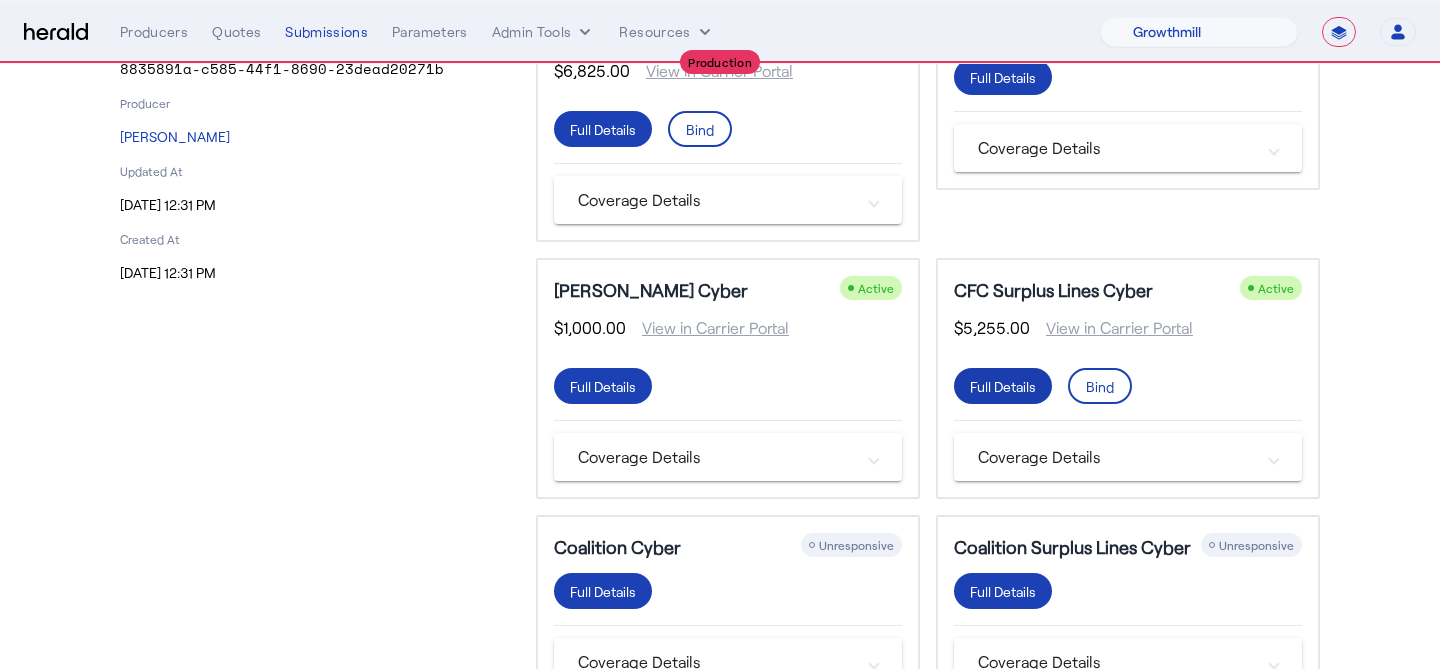 click on "Full Details" at bounding box center [603, 129] 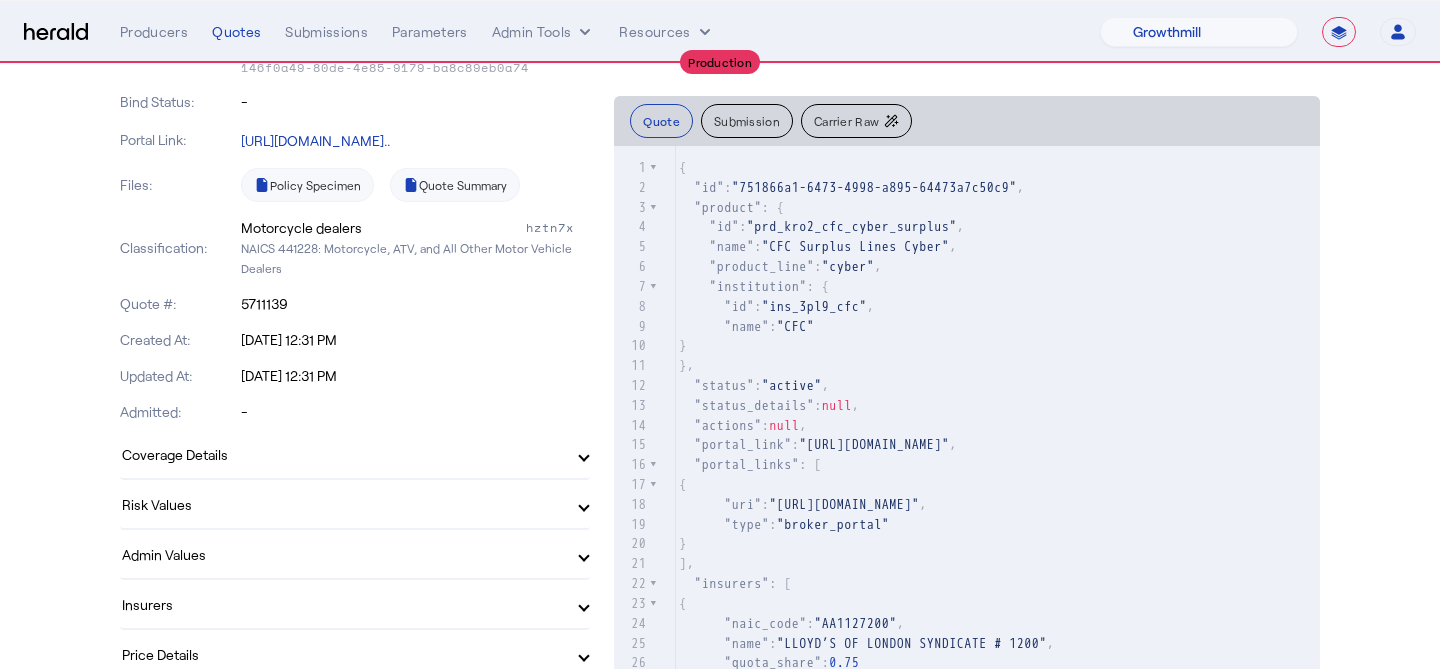 scroll, scrollTop: 0, scrollLeft: 0, axis: both 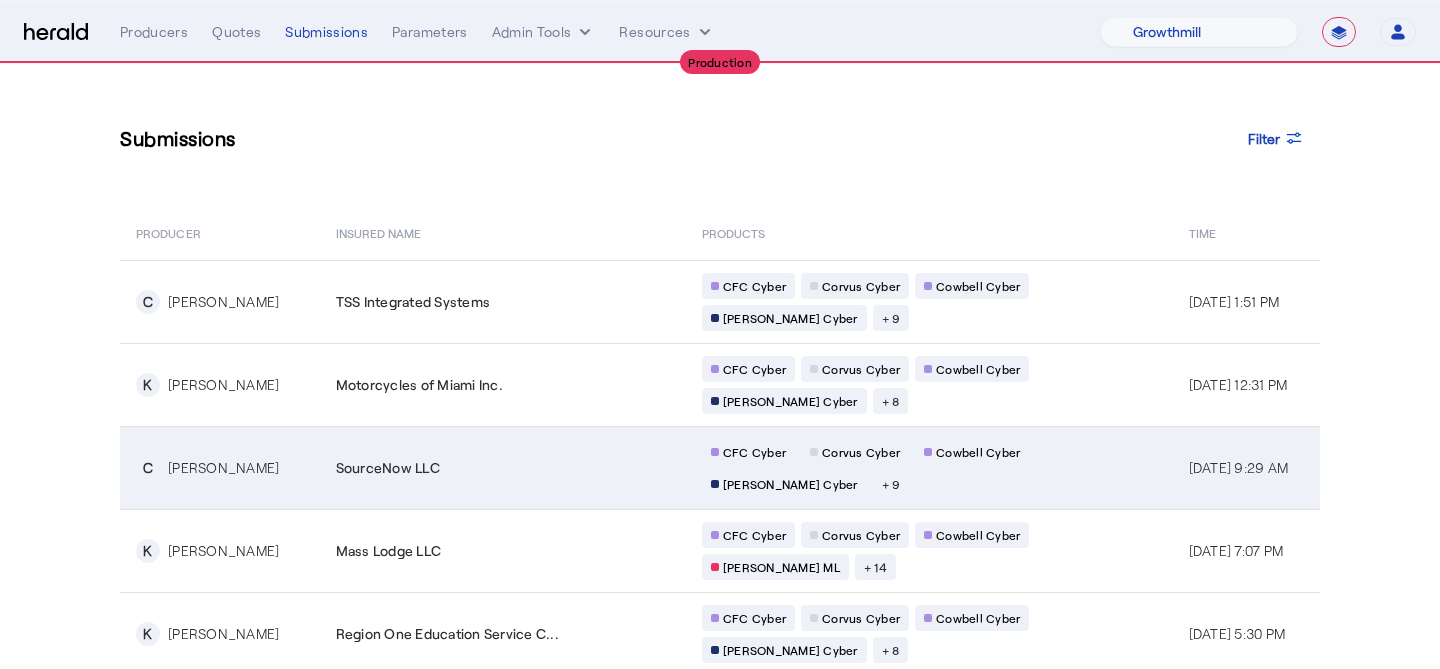 click on "SourceNow LLC" at bounding box center (507, 468) 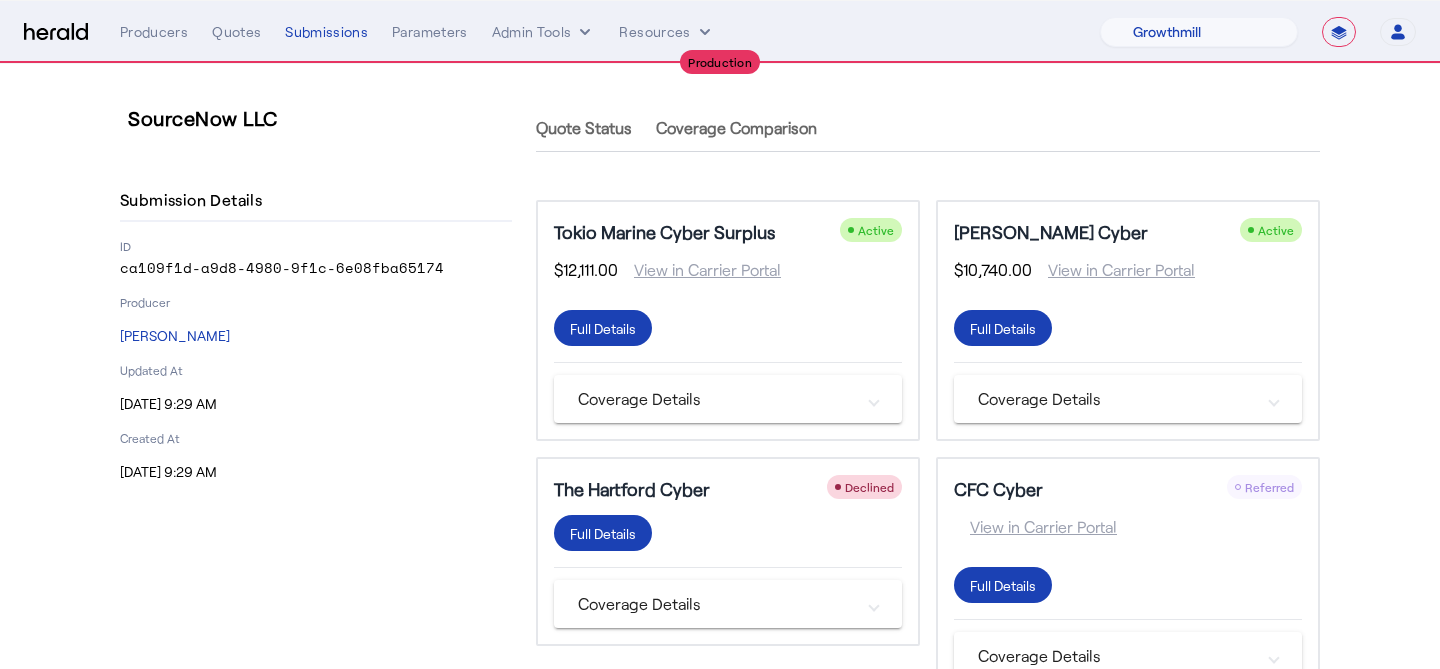 drag, startPoint x: 627, startPoint y: 328, endPoint x: 750, endPoint y: 323, distance: 123.101585 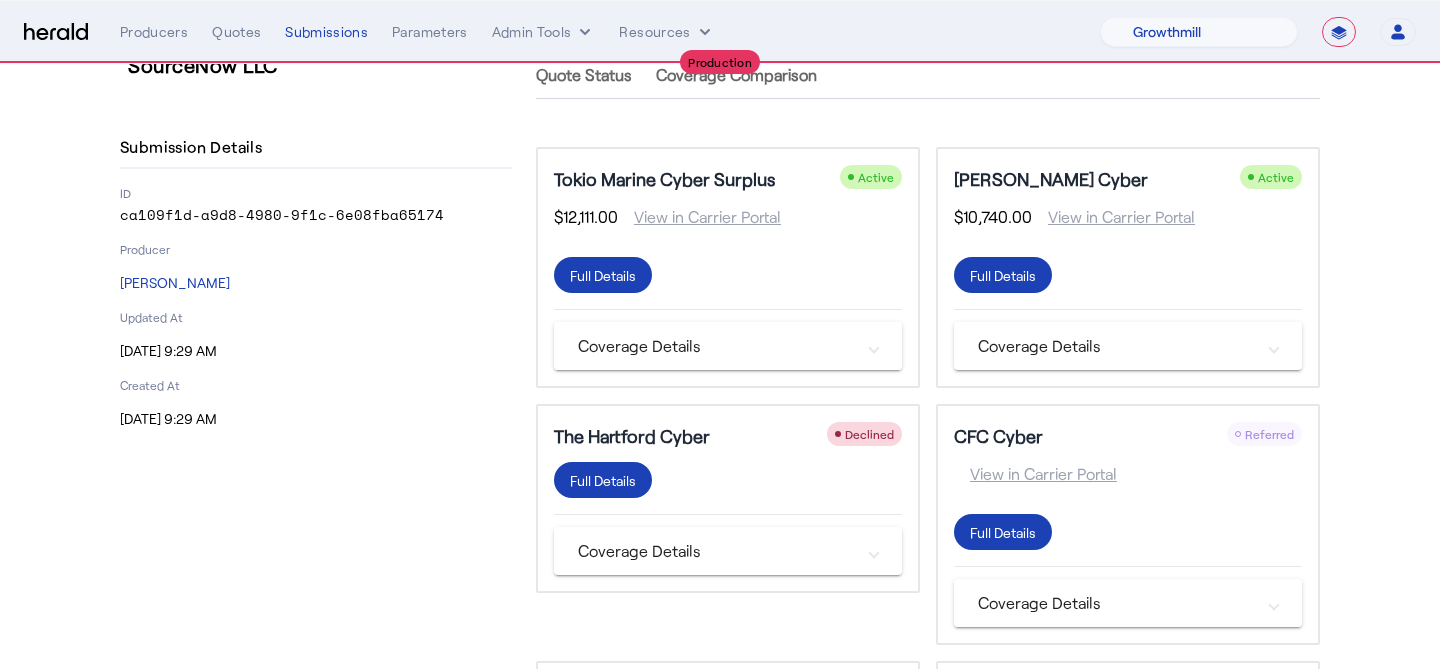 scroll, scrollTop: 110, scrollLeft: 0, axis: vertical 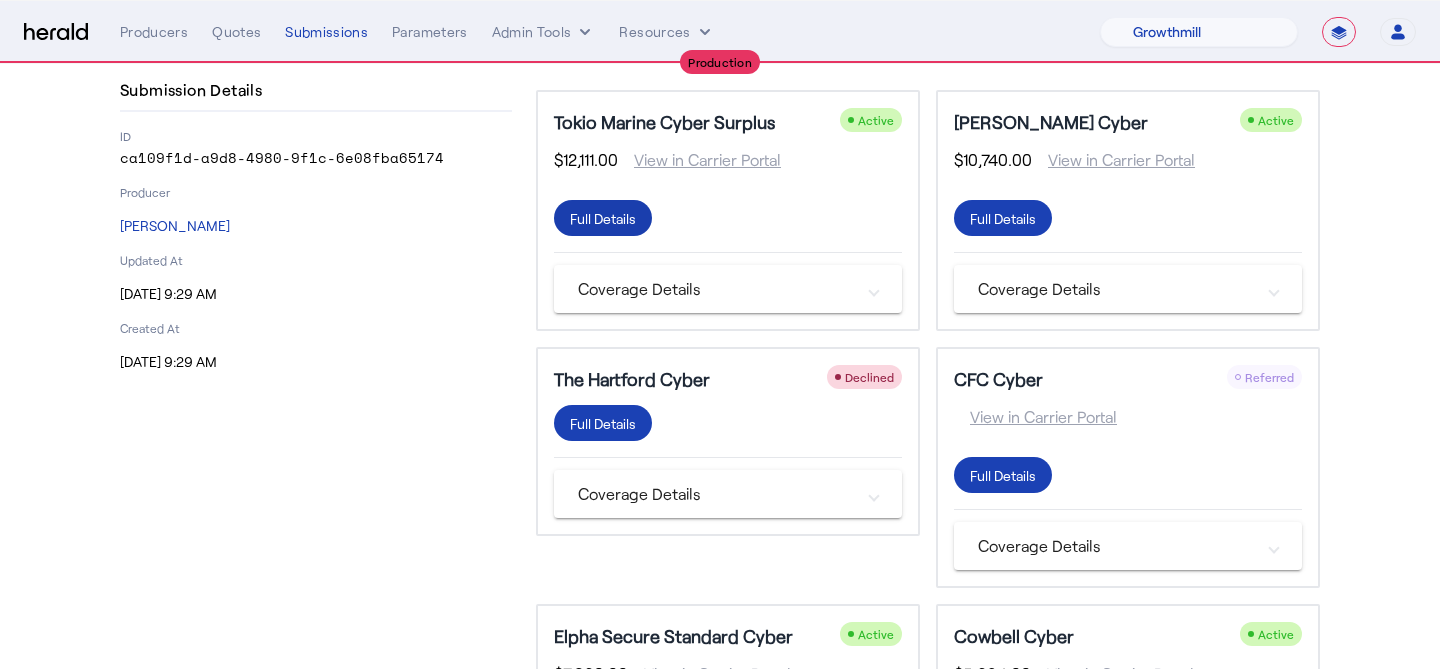 click at bounding box center [603, 218] 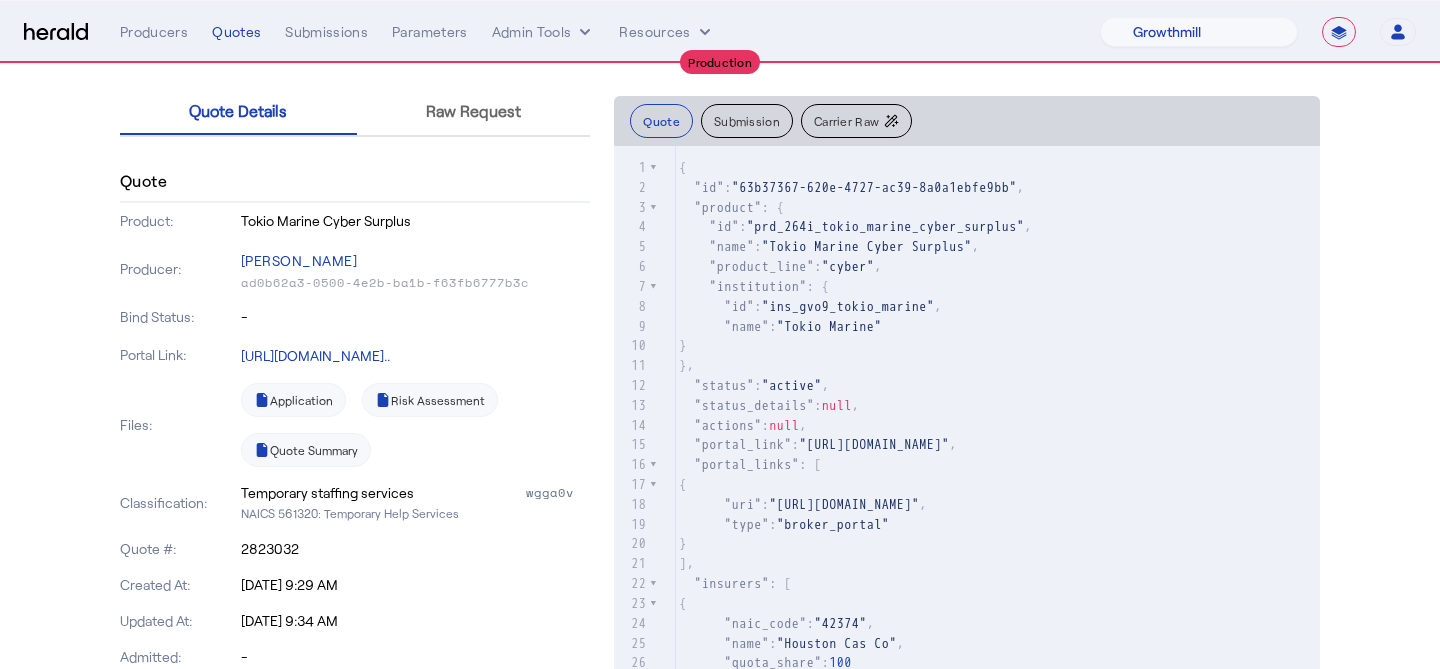 scroll, scrollTop: 112, scrollLeft: 0, axis: vertical 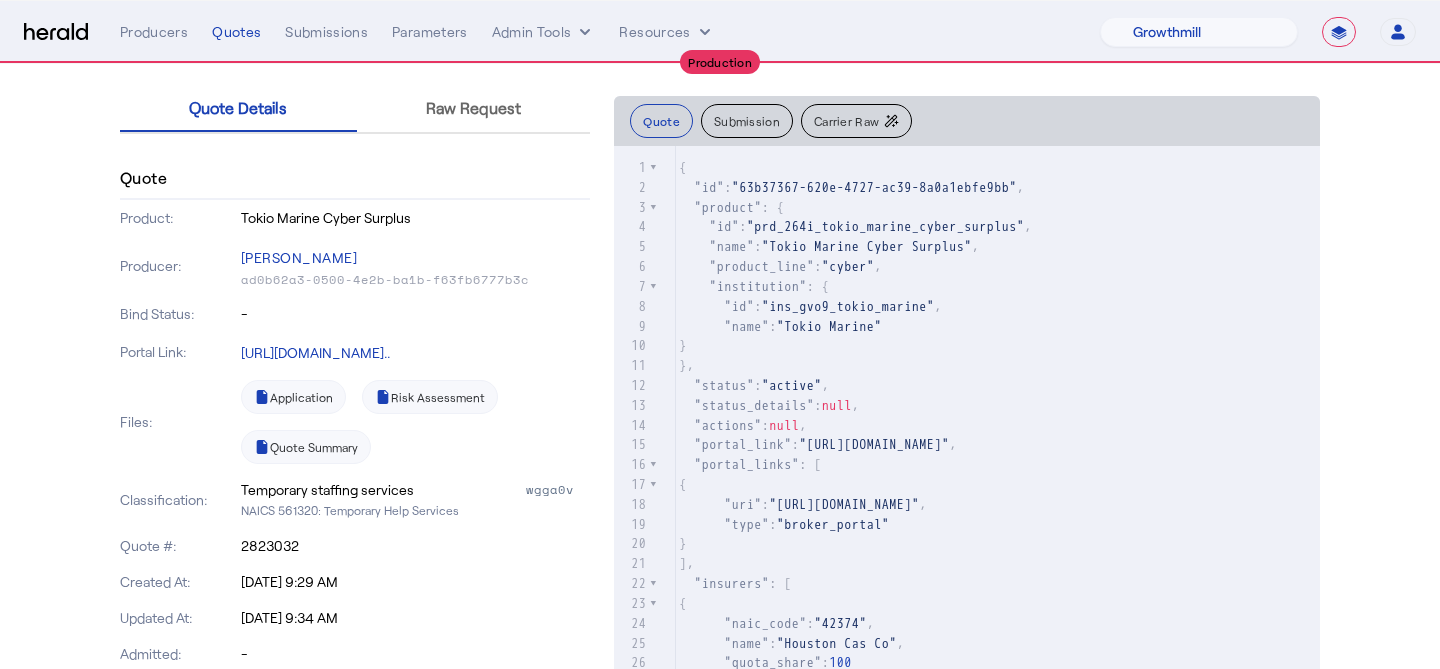click on "NAICS 561320: Temporary Help Services" 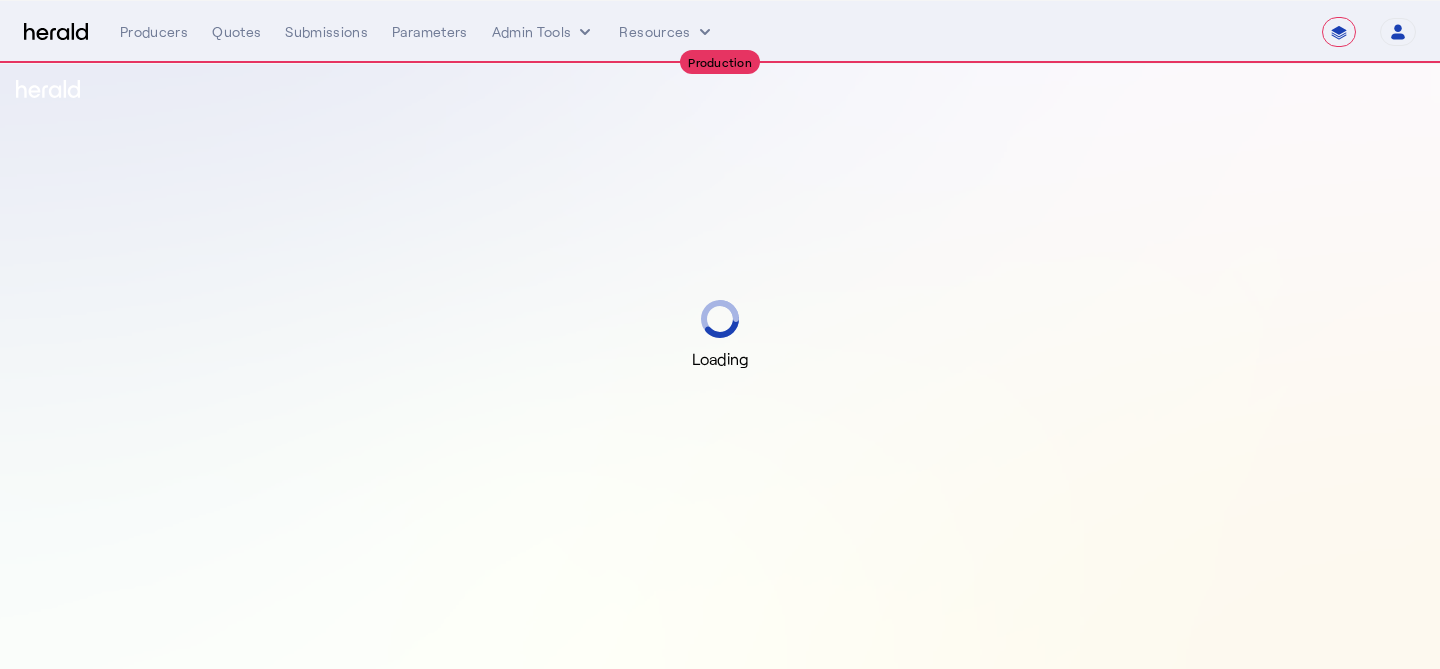select on "**********" 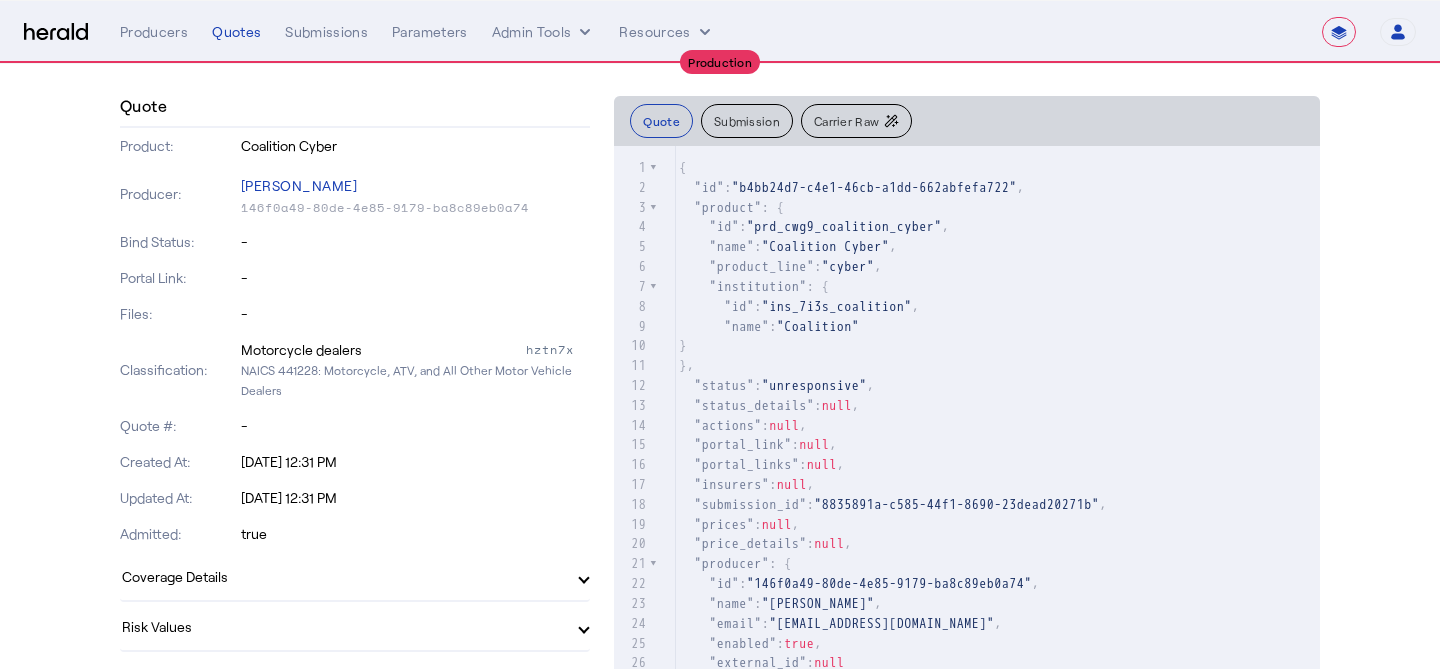 scroll, scrollTop: 0, scrollLeft: 0, axis: both 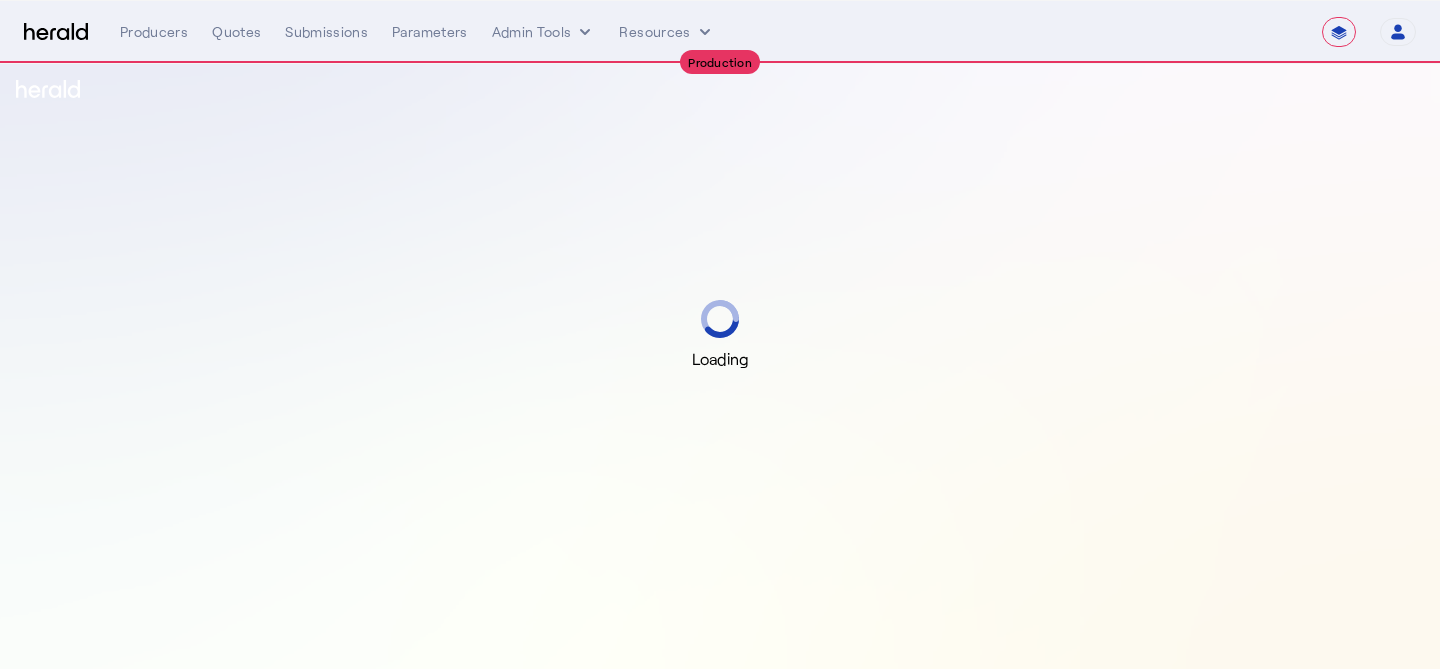 select on "**********" 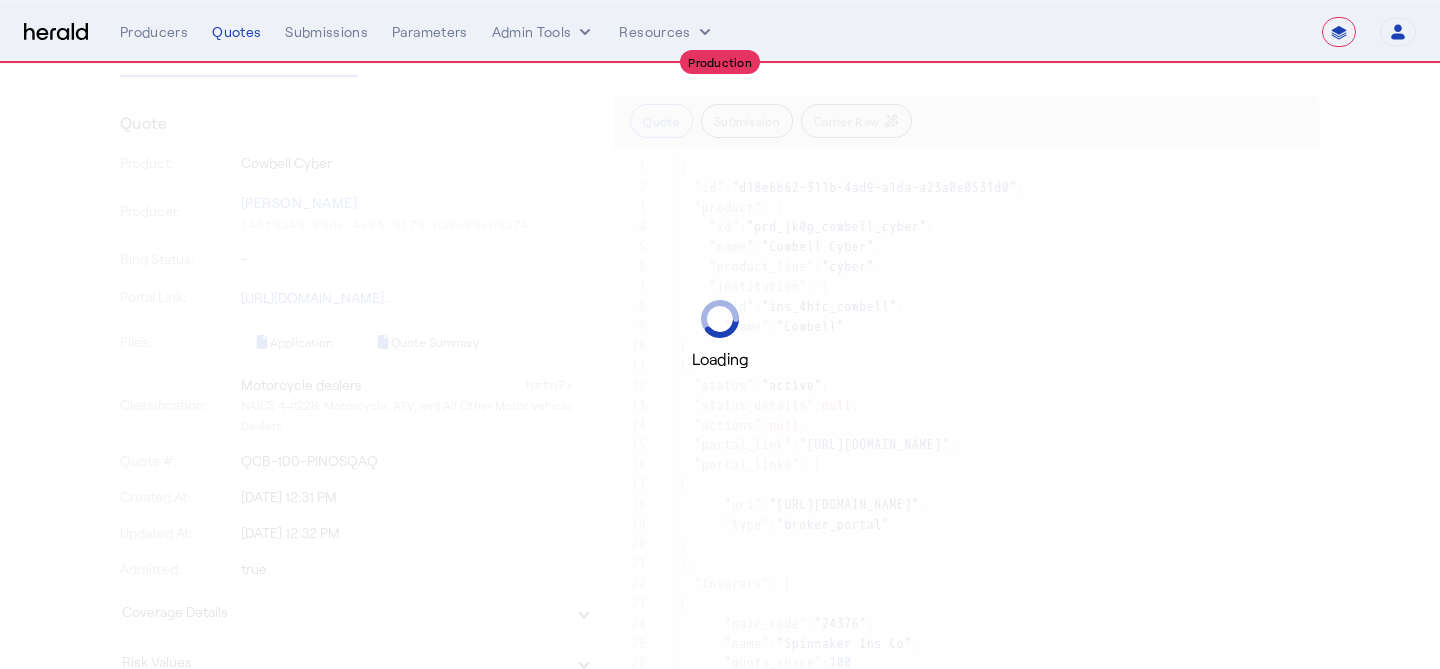 scroll, scrollTop: 0, scrollLeft: 0, axis: both 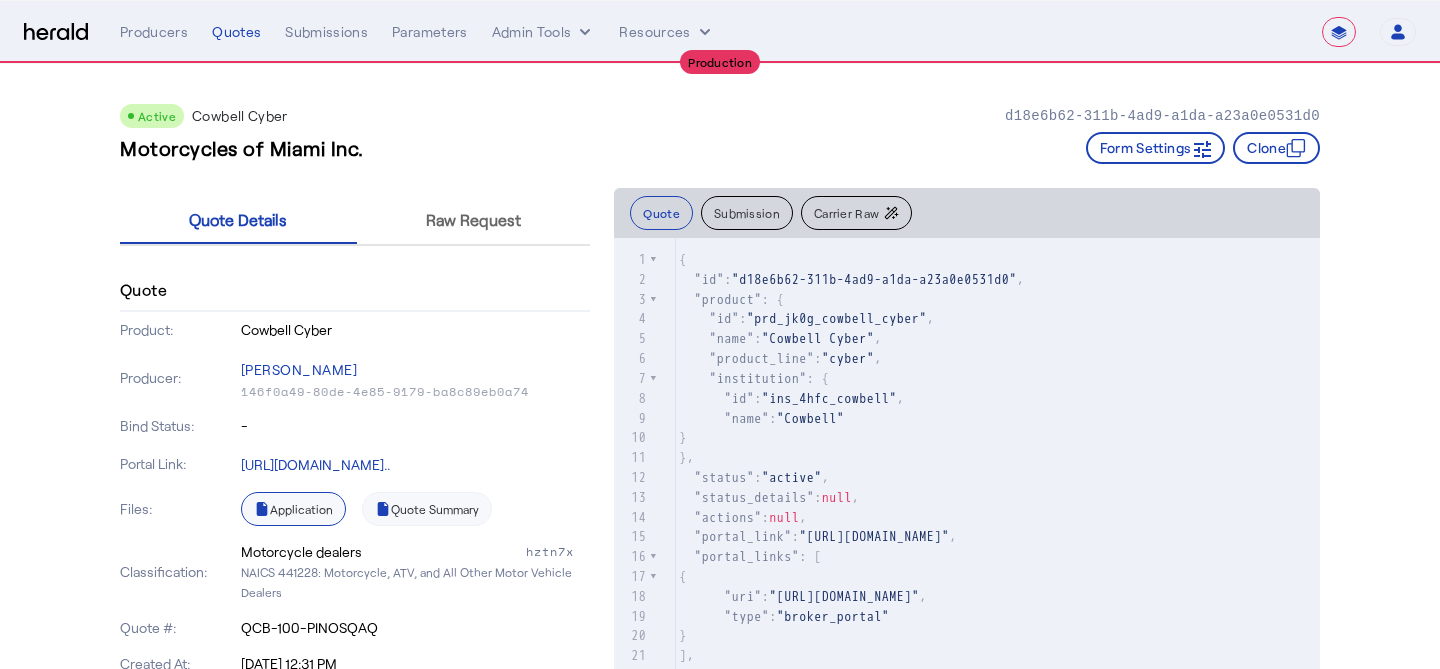 click on "Application" 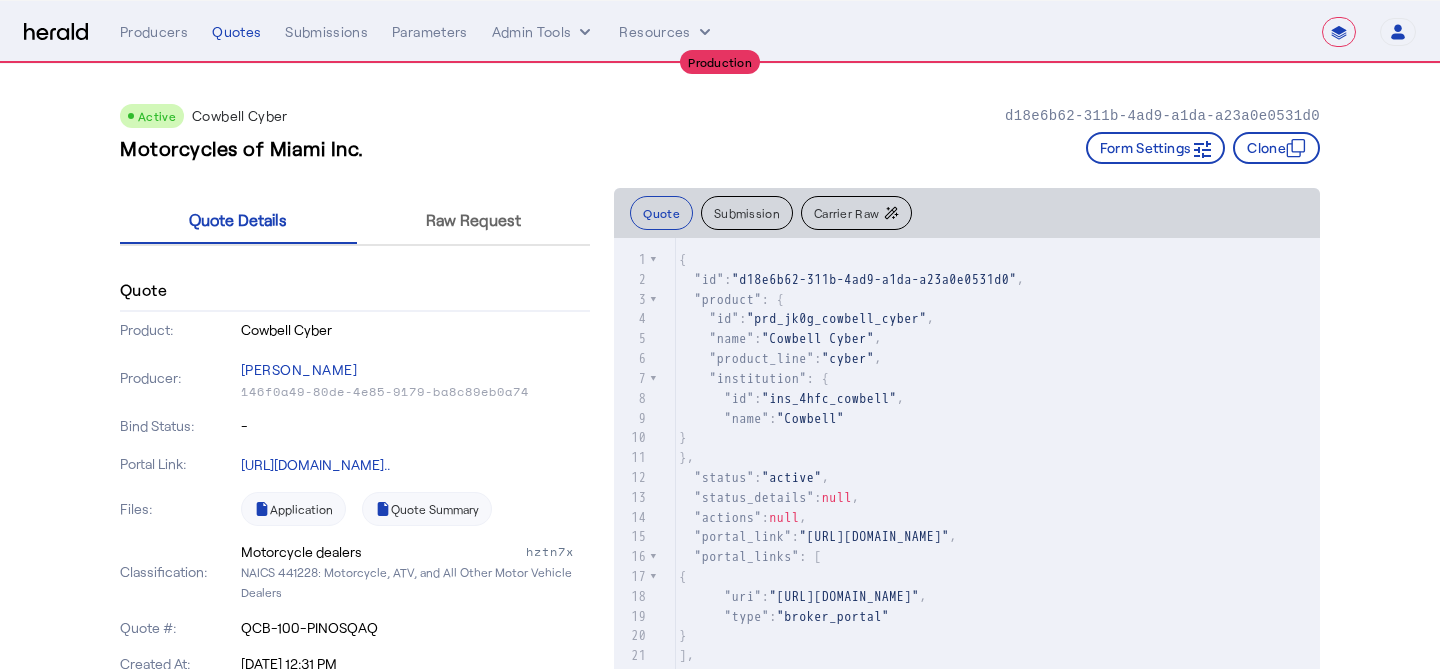 click on "Motorcycles of Miami Inc." 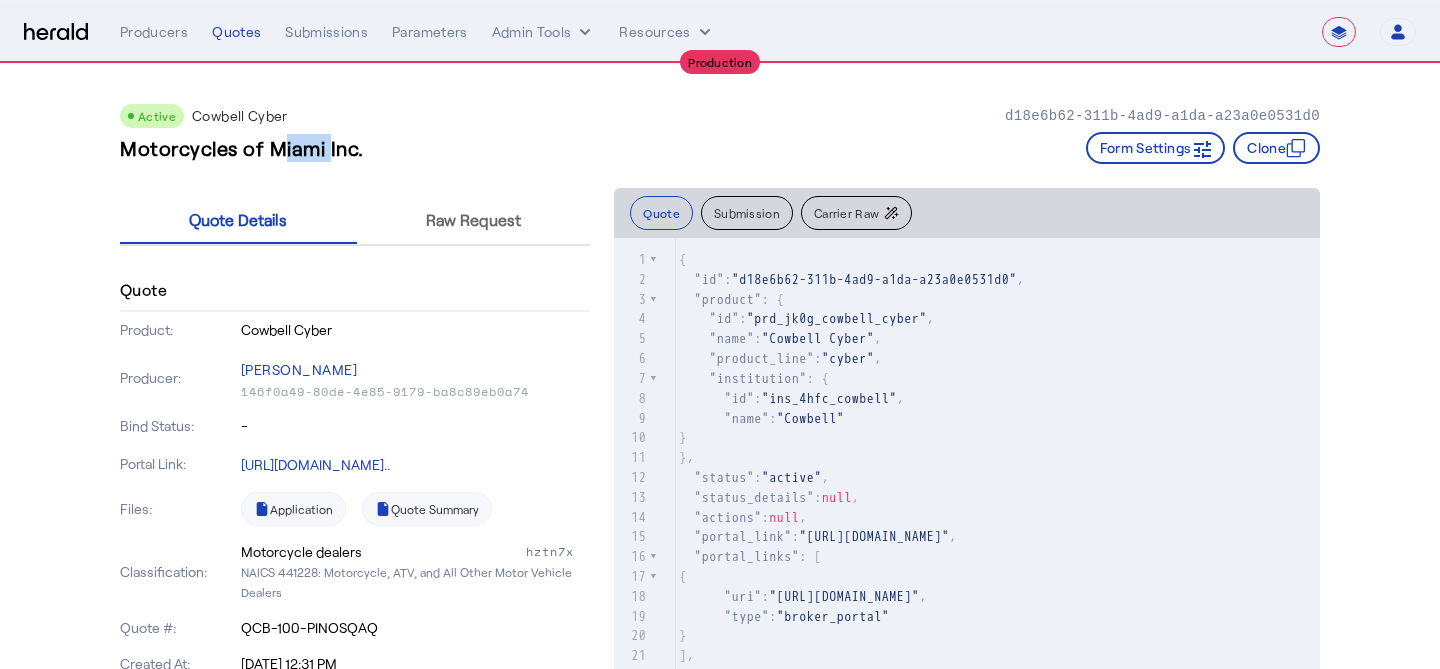 click on "Motorcycles of Miami Inc." 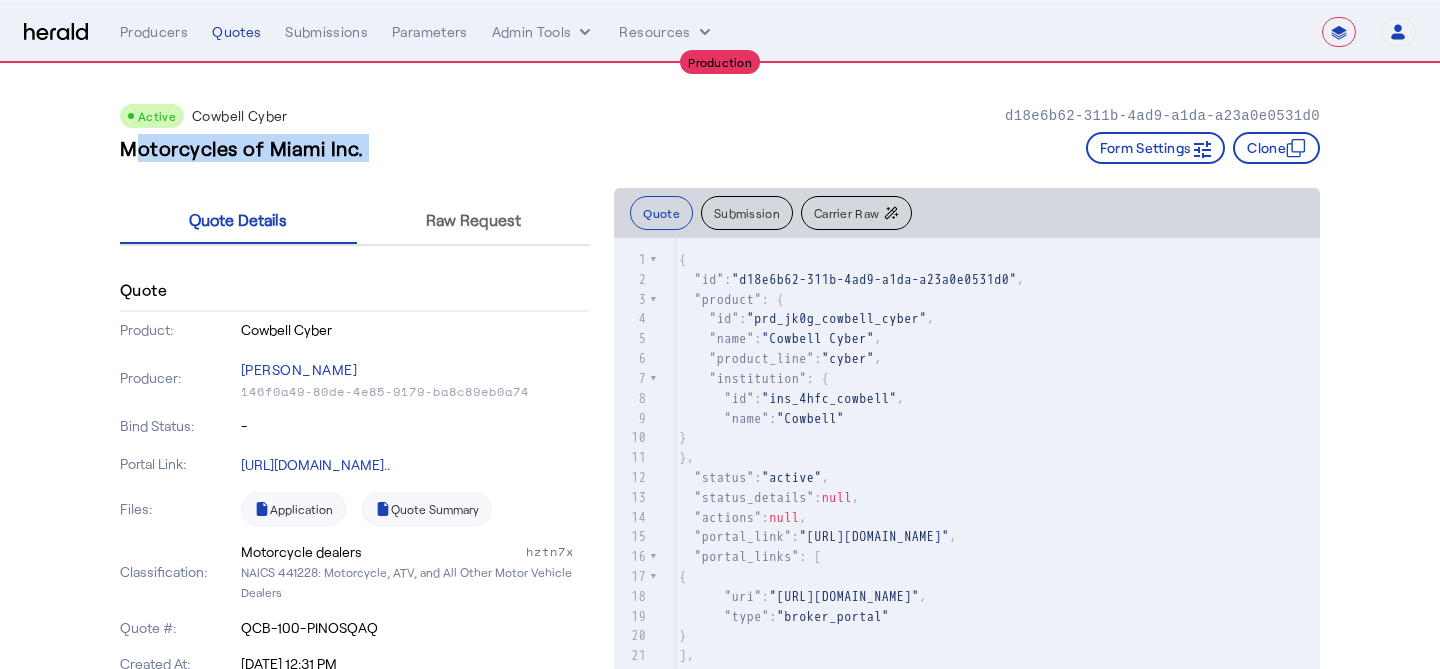 click on "Motorcycles of Miami Inc." 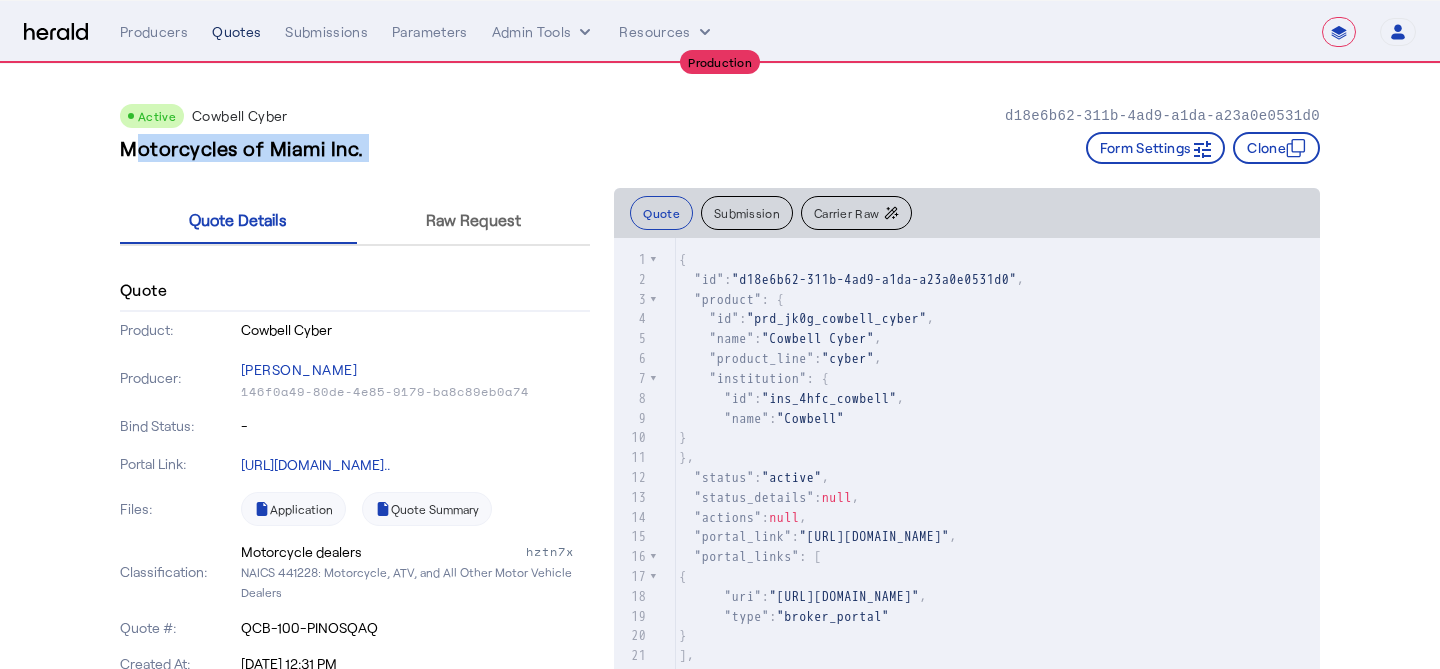 copy on "Motorcycles of Miami Inc." 